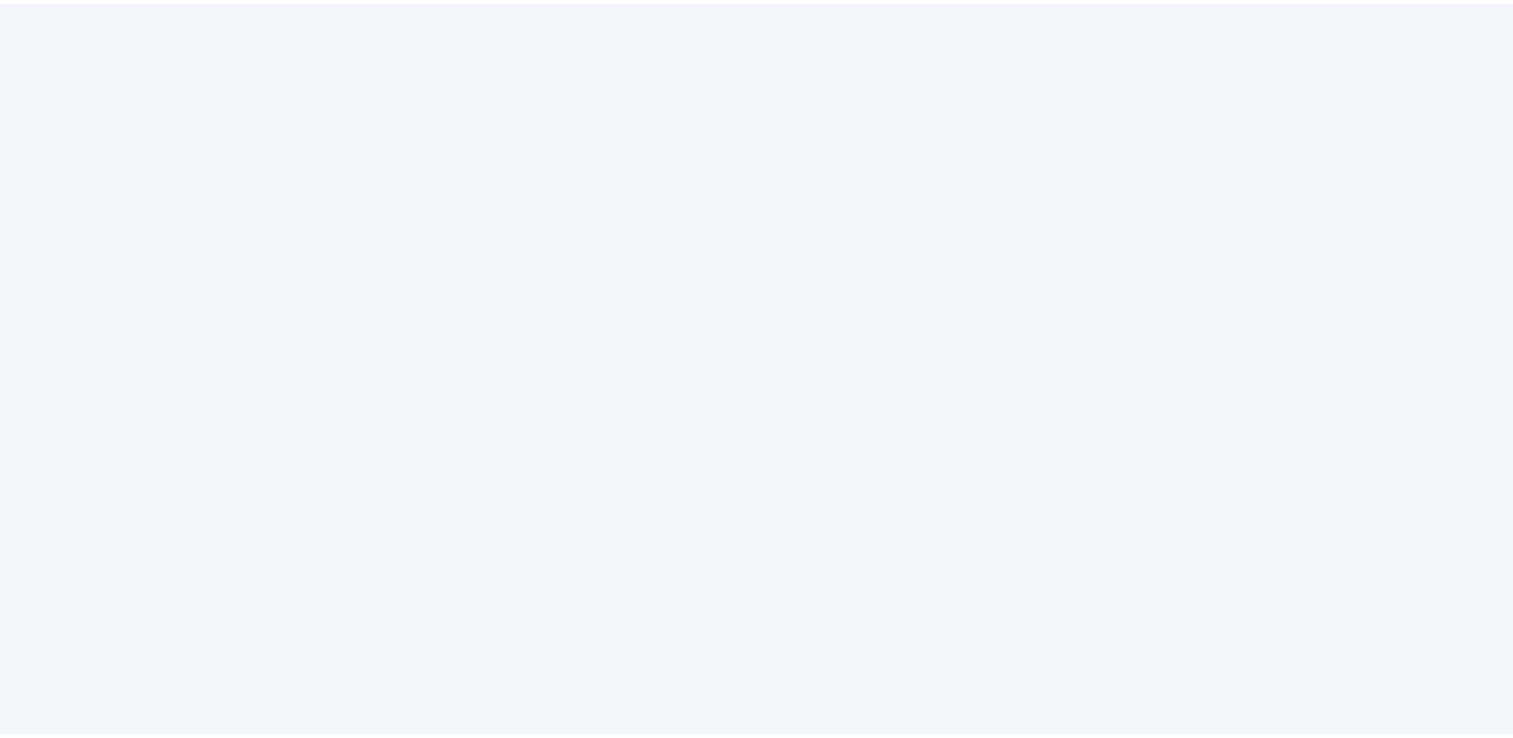 scroll, scrollTop: 0, scrollLeft: 0, axis: both 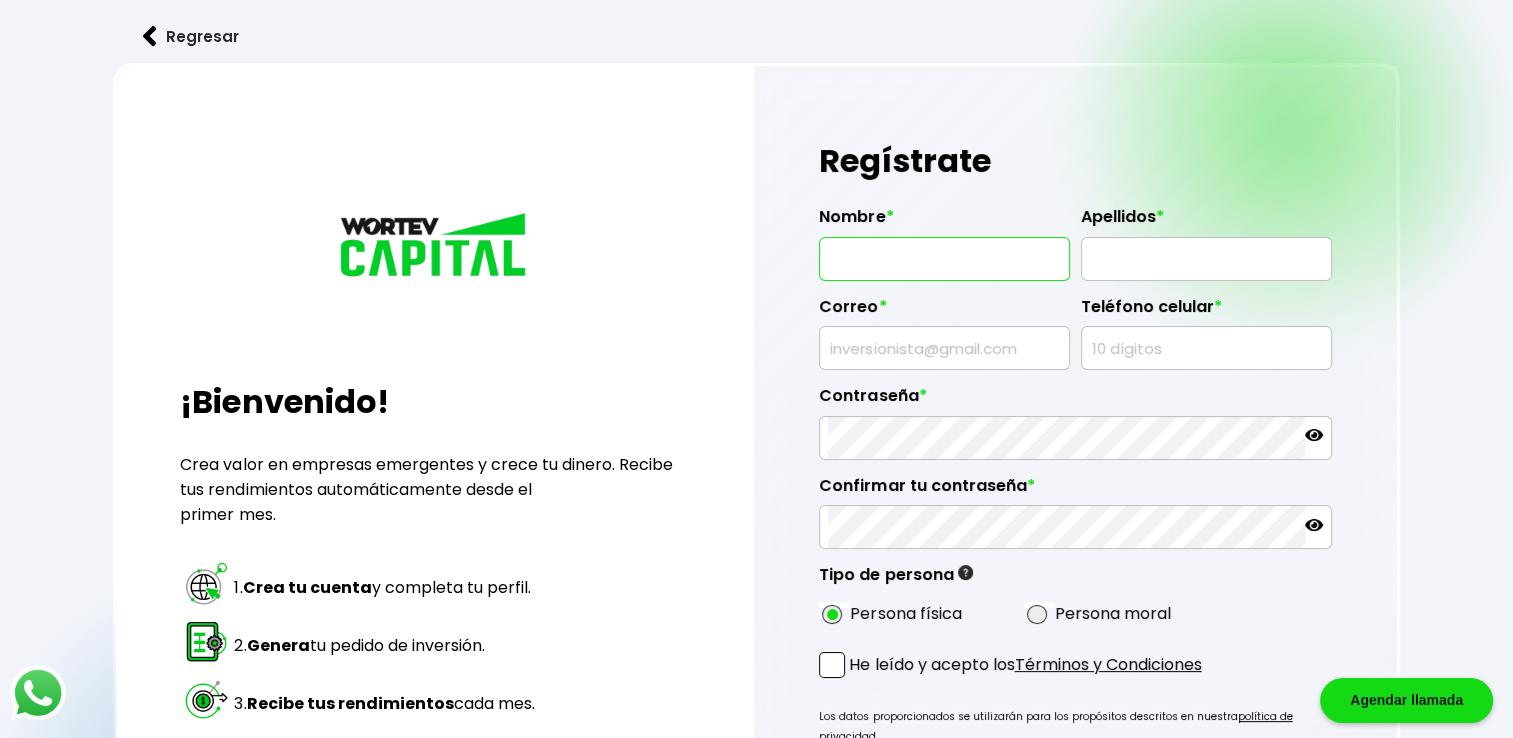 click at bounding box center [944, 259] 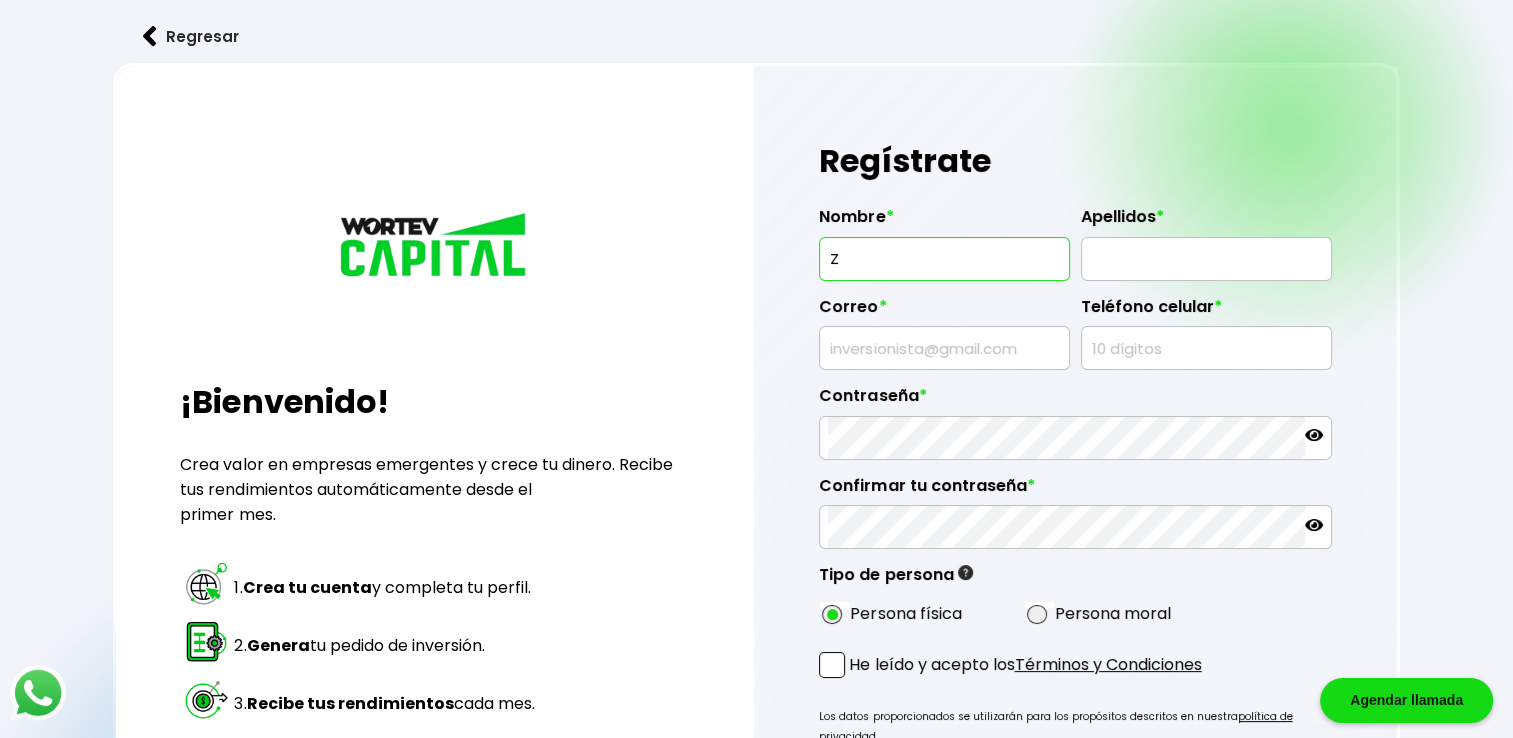 type on "ZULEICA" 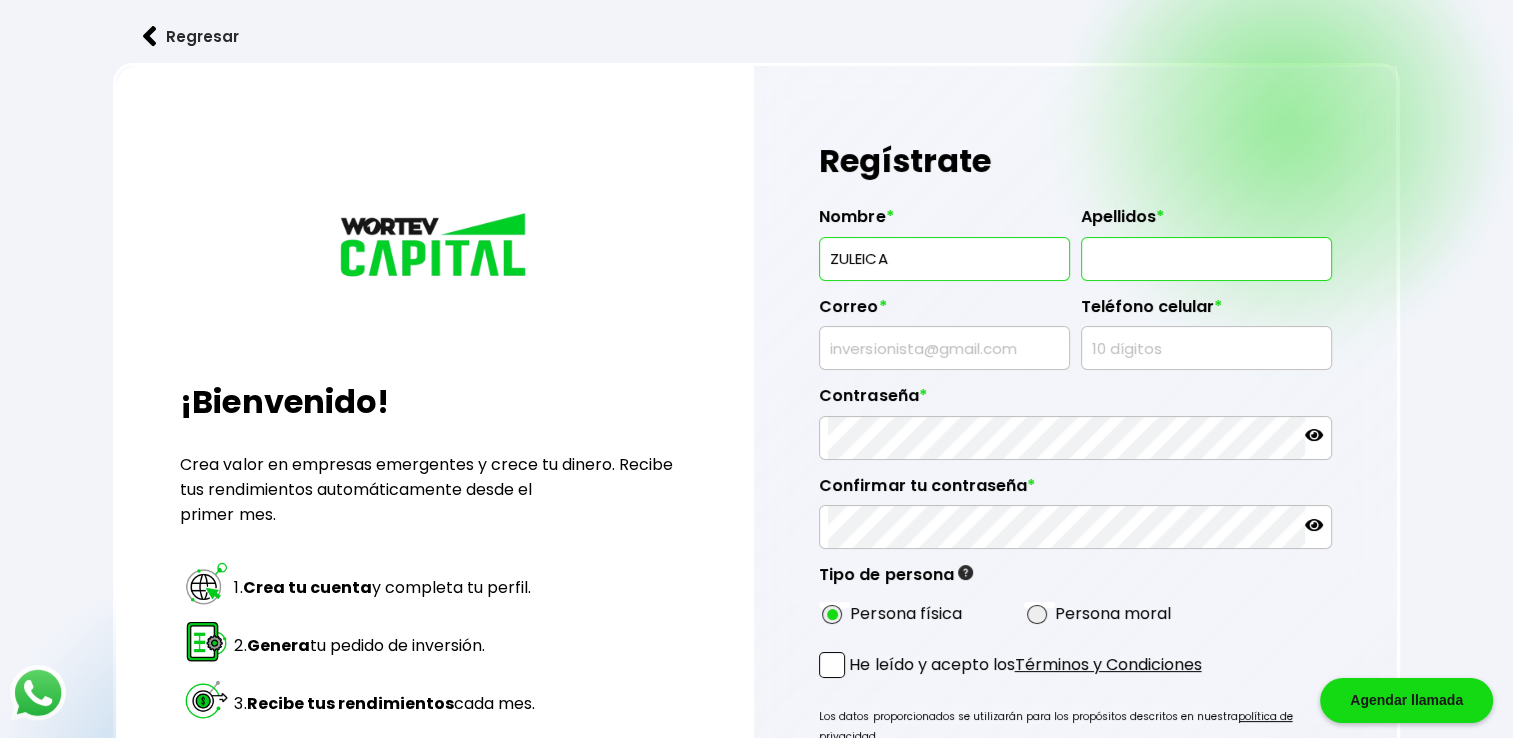 click at bounding box center (1206, 259) 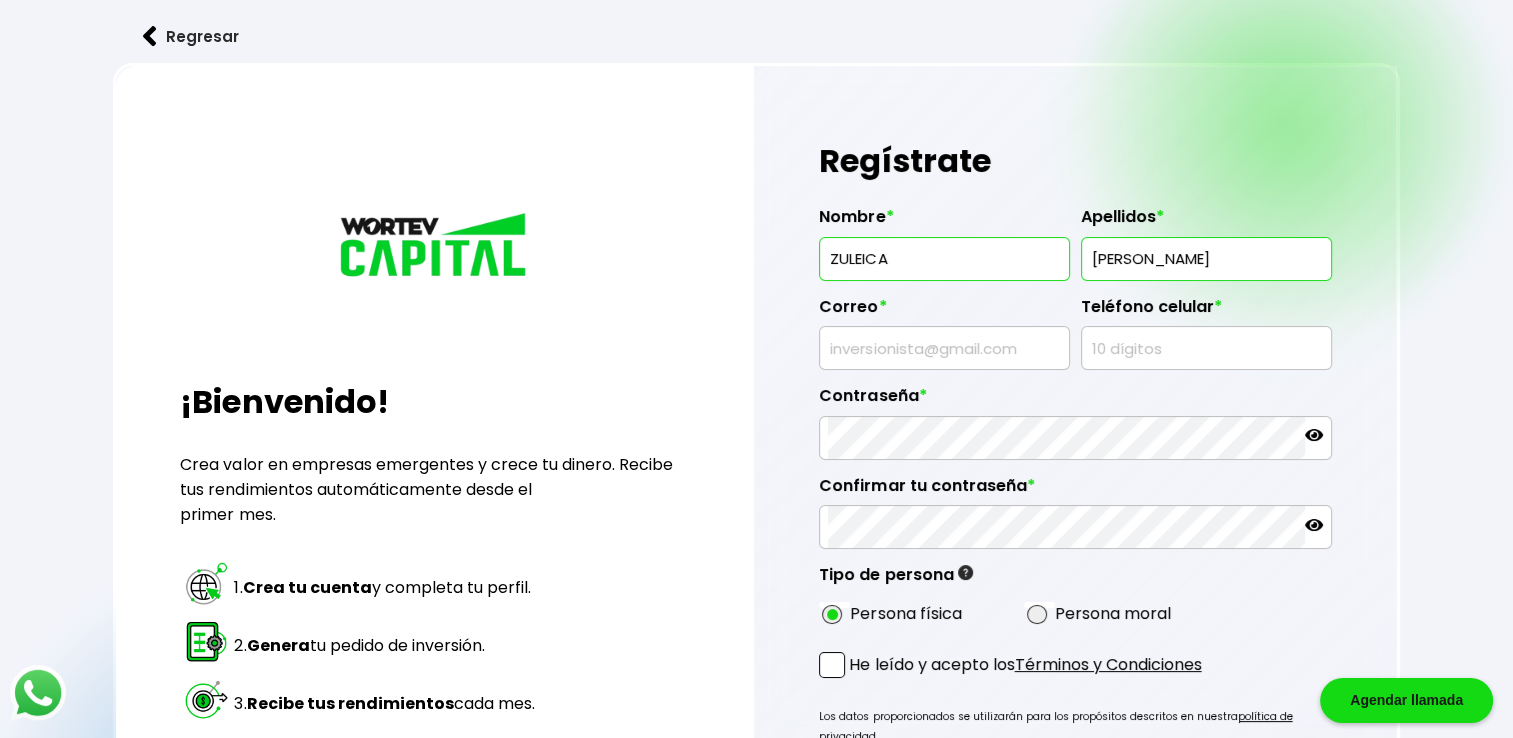 type on "[EMAIL_ADDRESS][DOMAIN_NAME]" 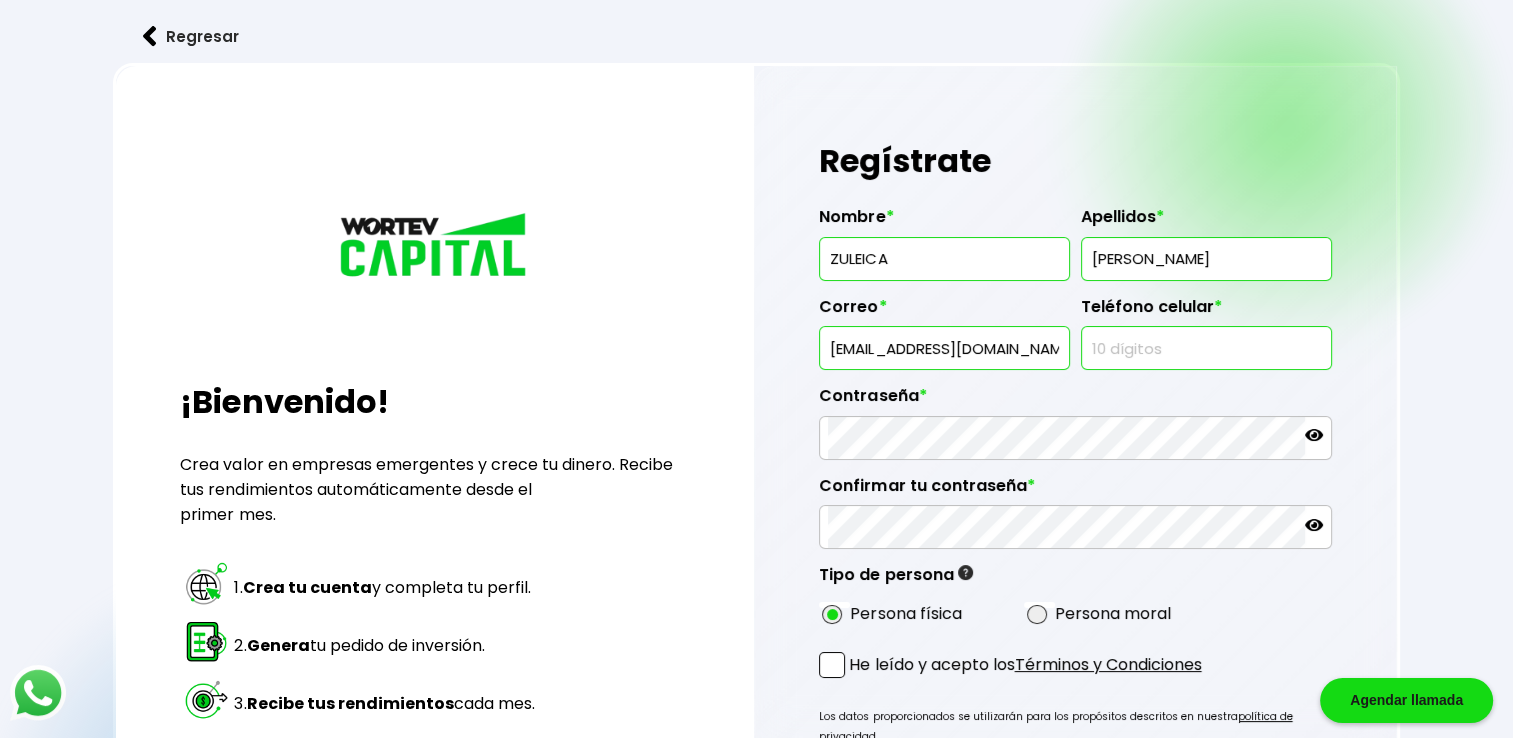 click at bounding box center (1206, 348) 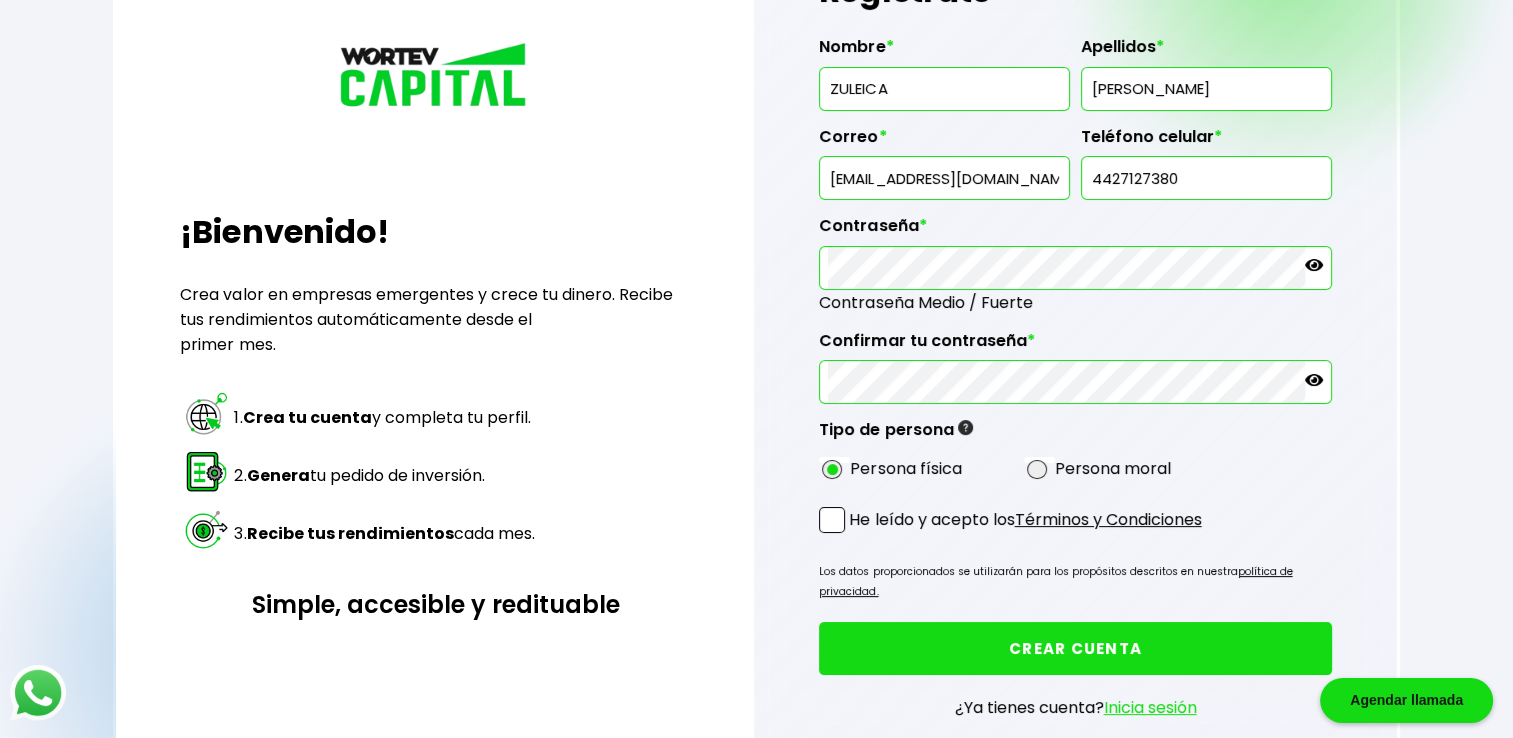 scroll, scrollTop: 202, scrollLeft: 0, axis: vertical 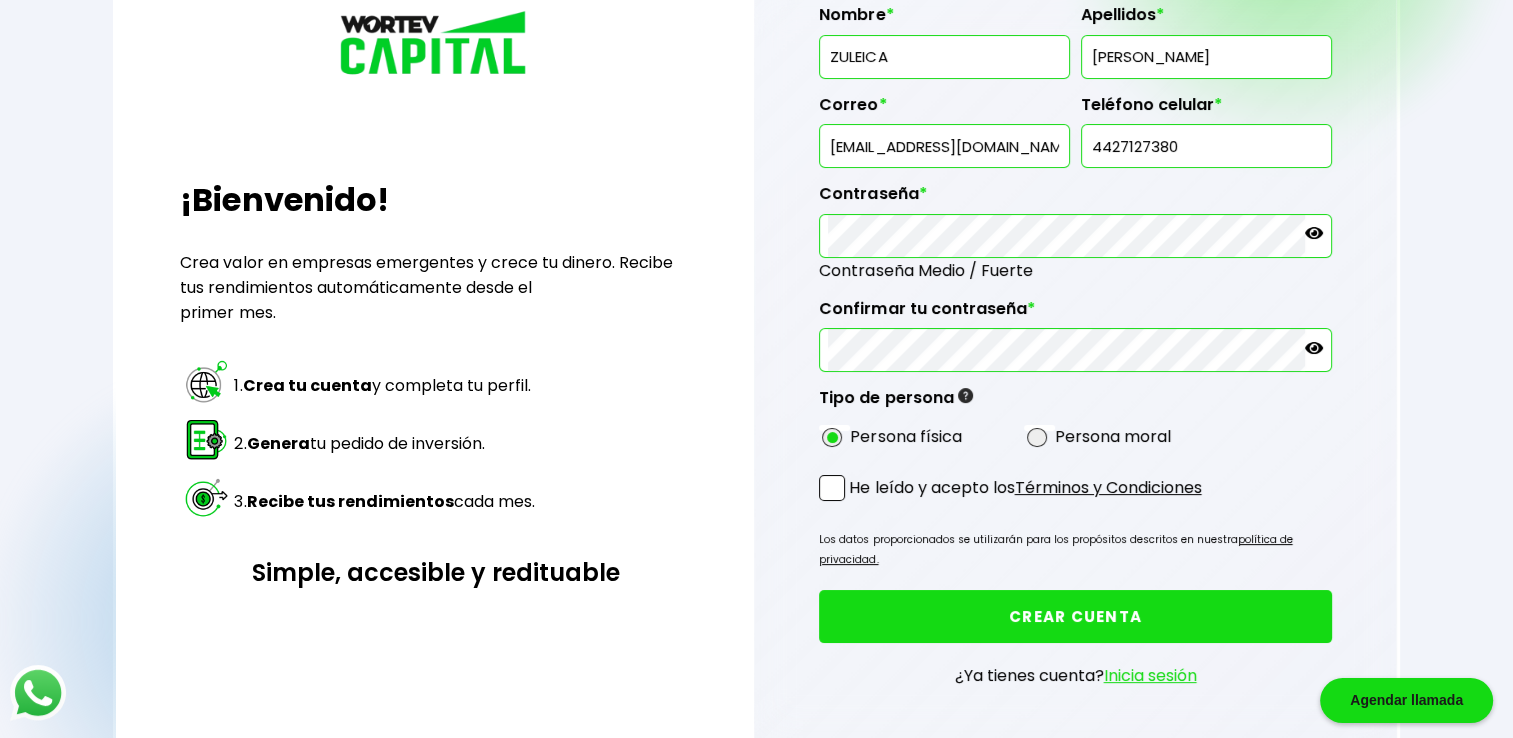 click at bounding box center (832, 488) 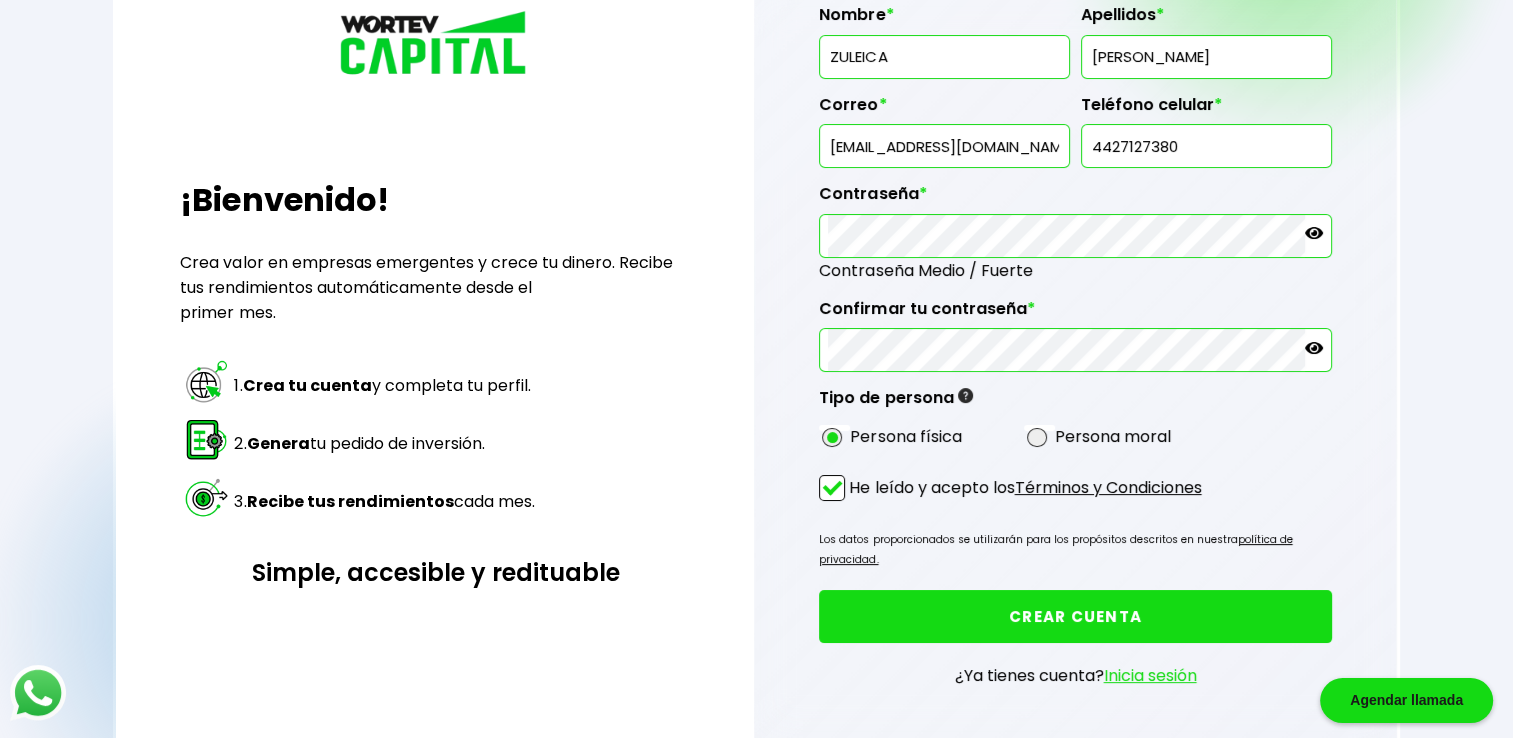 click on "CREAR CUENTA" at bounding box center [1075, 616] 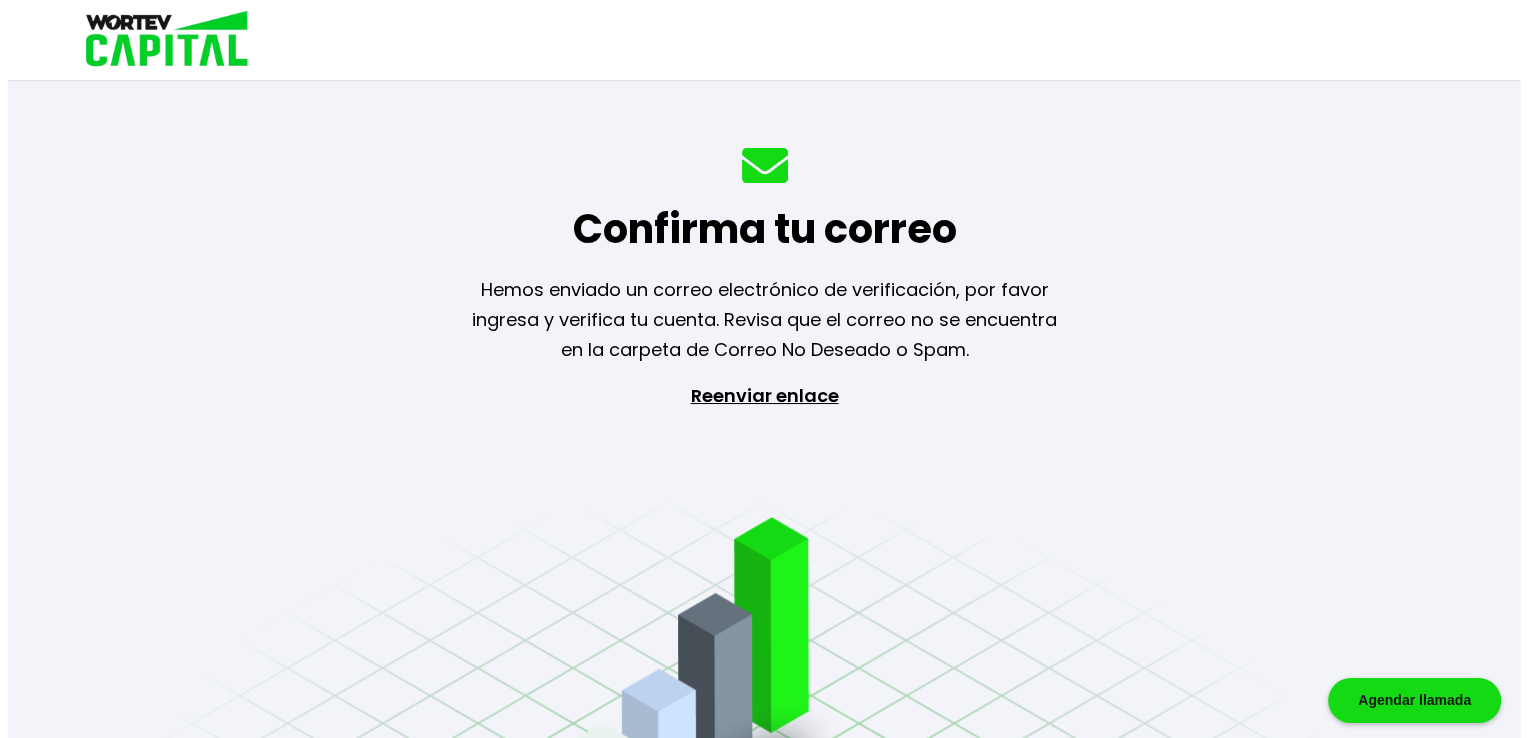 scroll, scrollTop: 0, scrollLeft: 0, axis: both 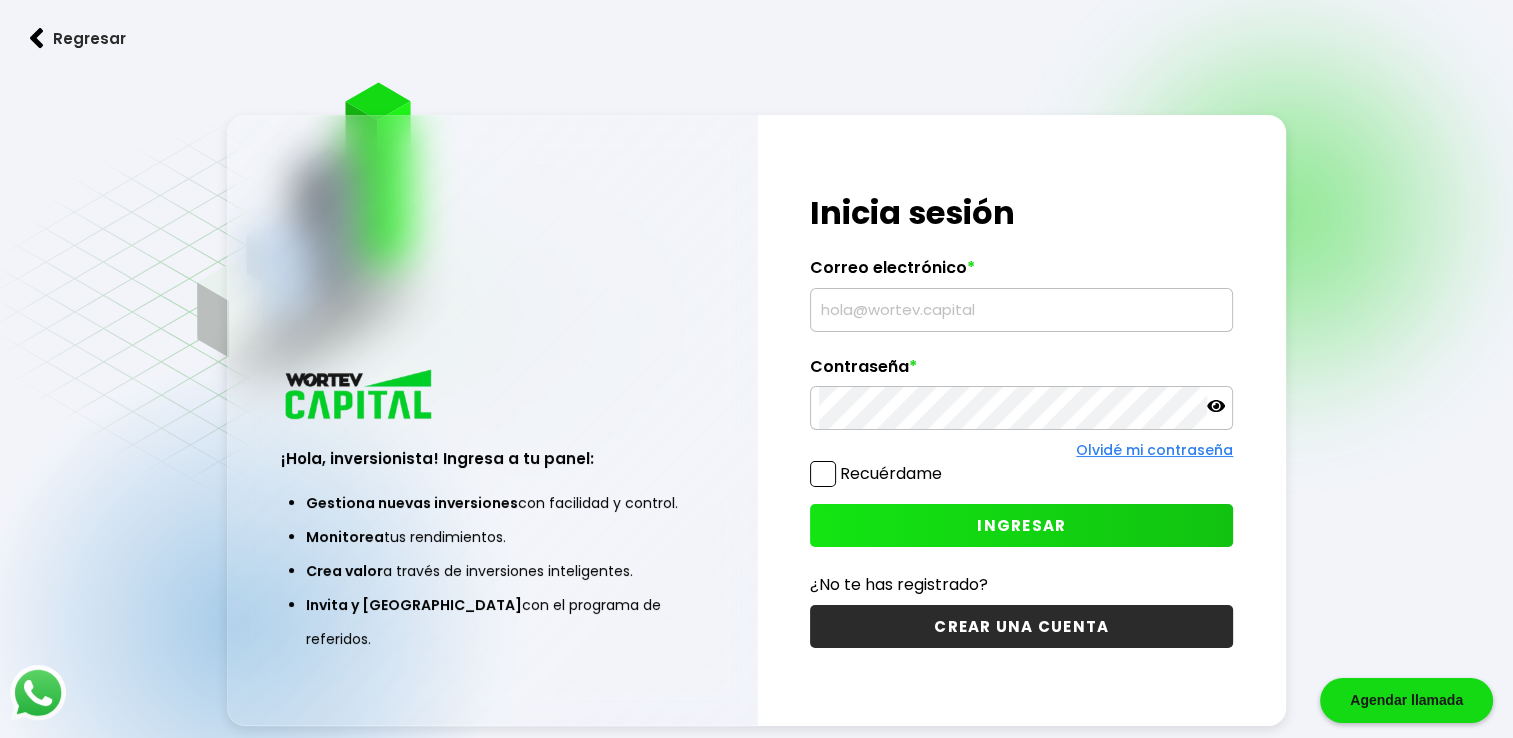 type on "[EMAIL_ADDRESS][DOMAIN_NAME]" 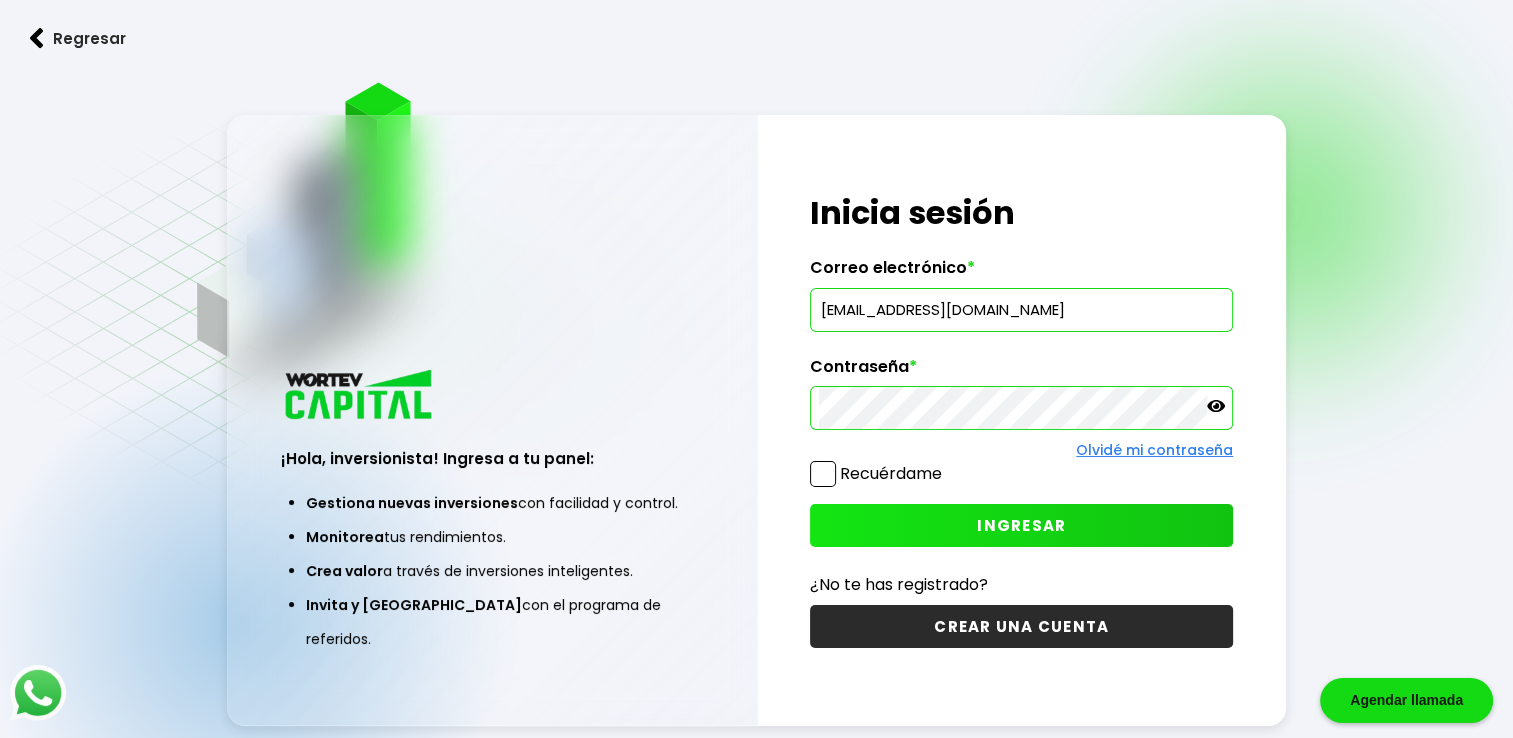 click on "INGRESAR" at bounding box center [1021, 525] 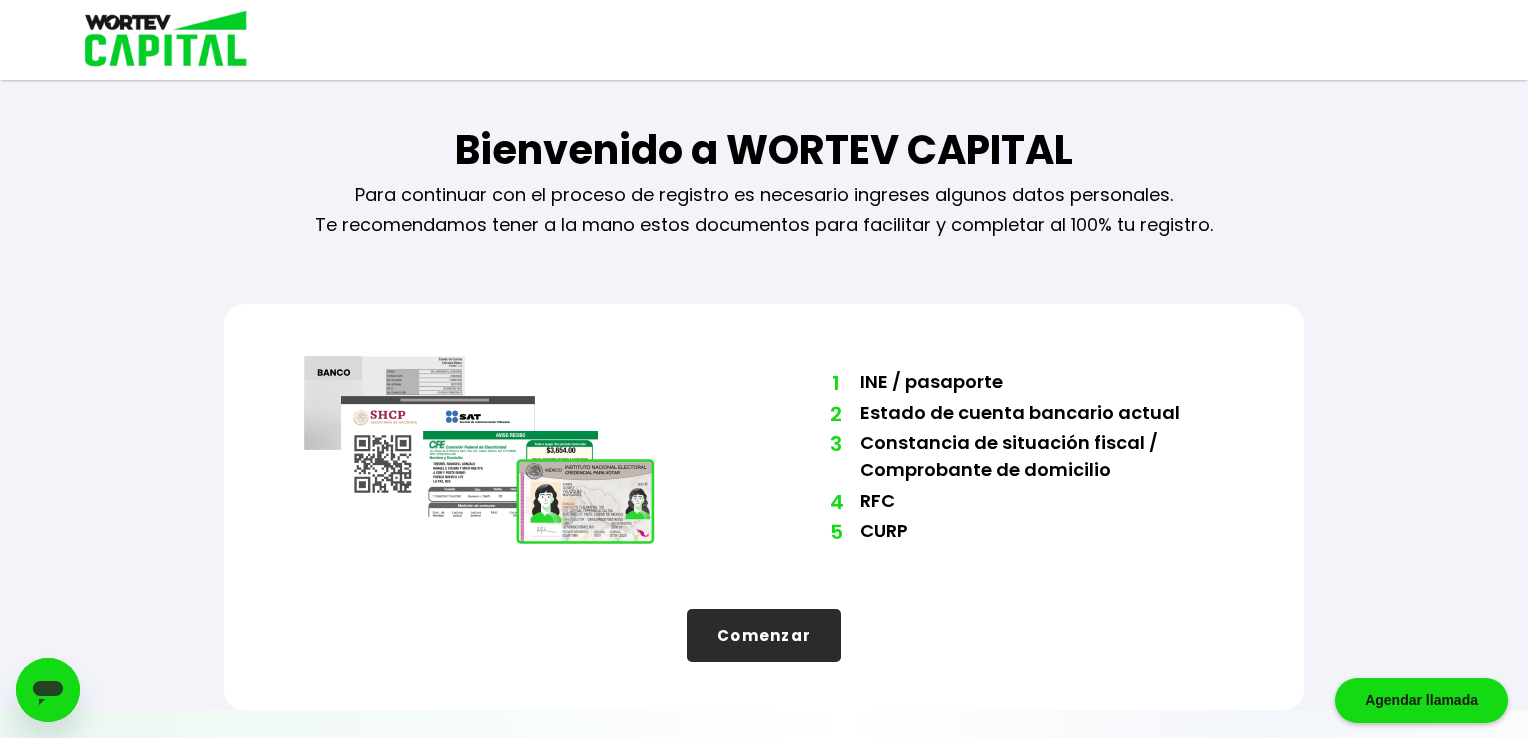 click on "Comenzar" at bounding box center (764, 635) 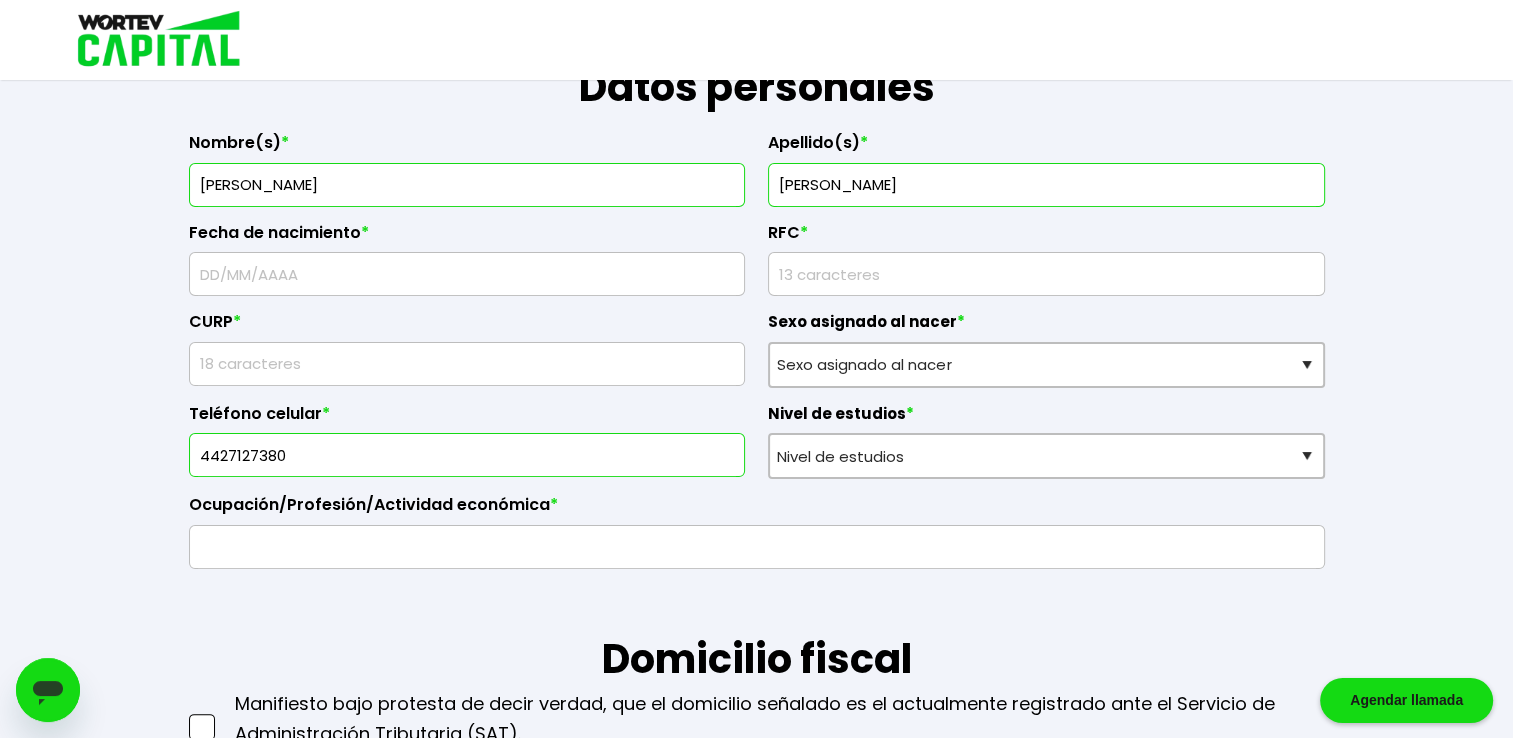 scroll, scrollTop: 352, scrollLeft: 0, axis: vertical 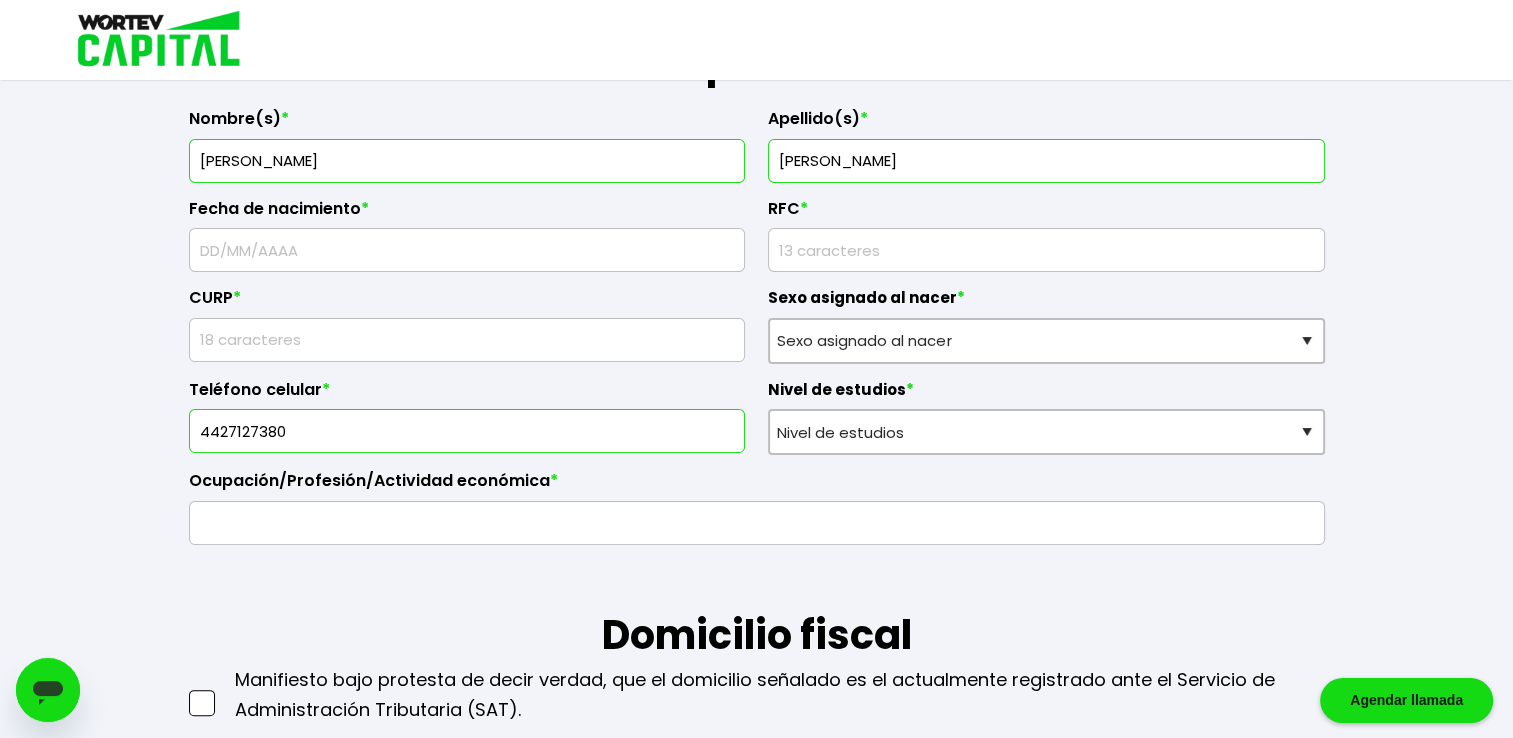 click at bounding box center (467, 250) 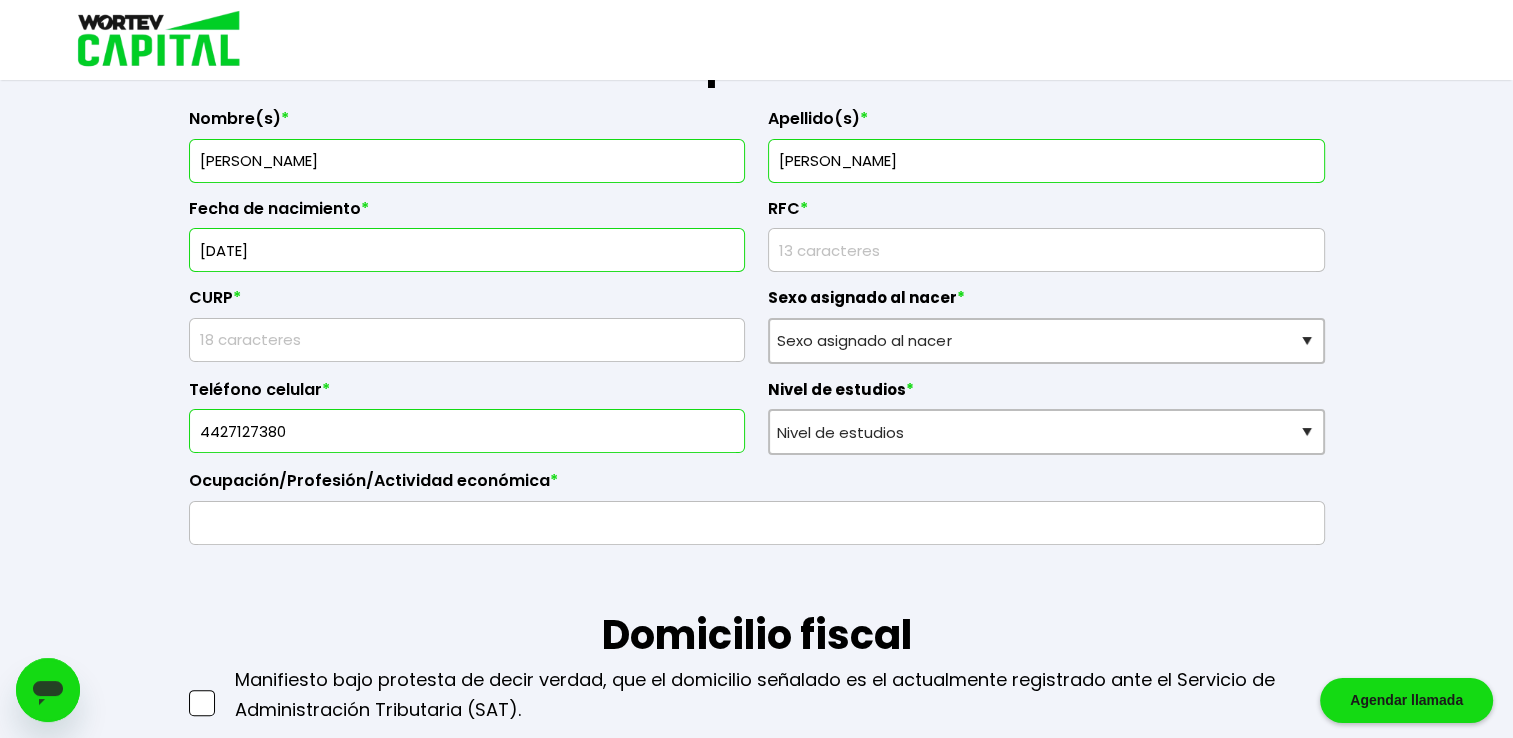 type on "[DATE]" 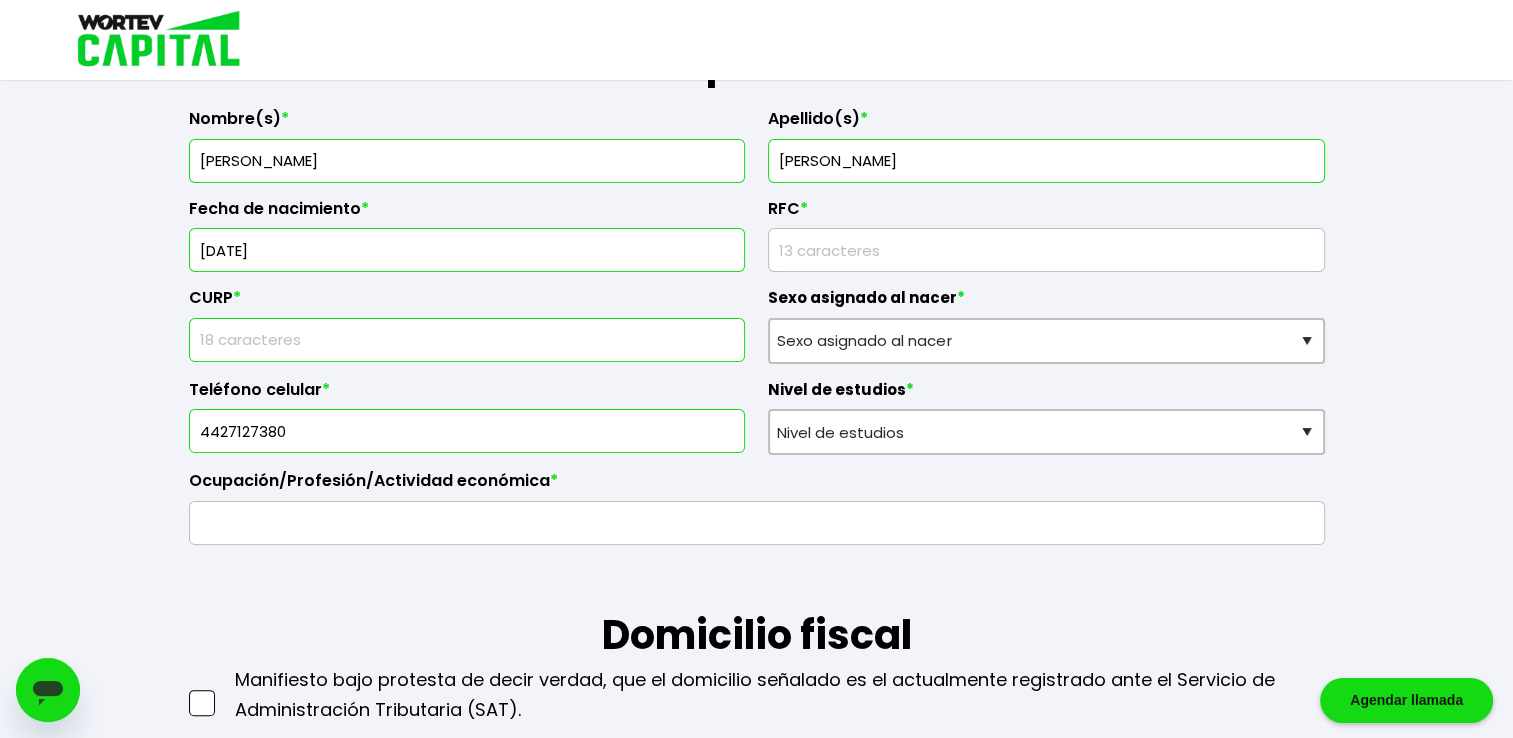 click at bounding box center [467, 340] 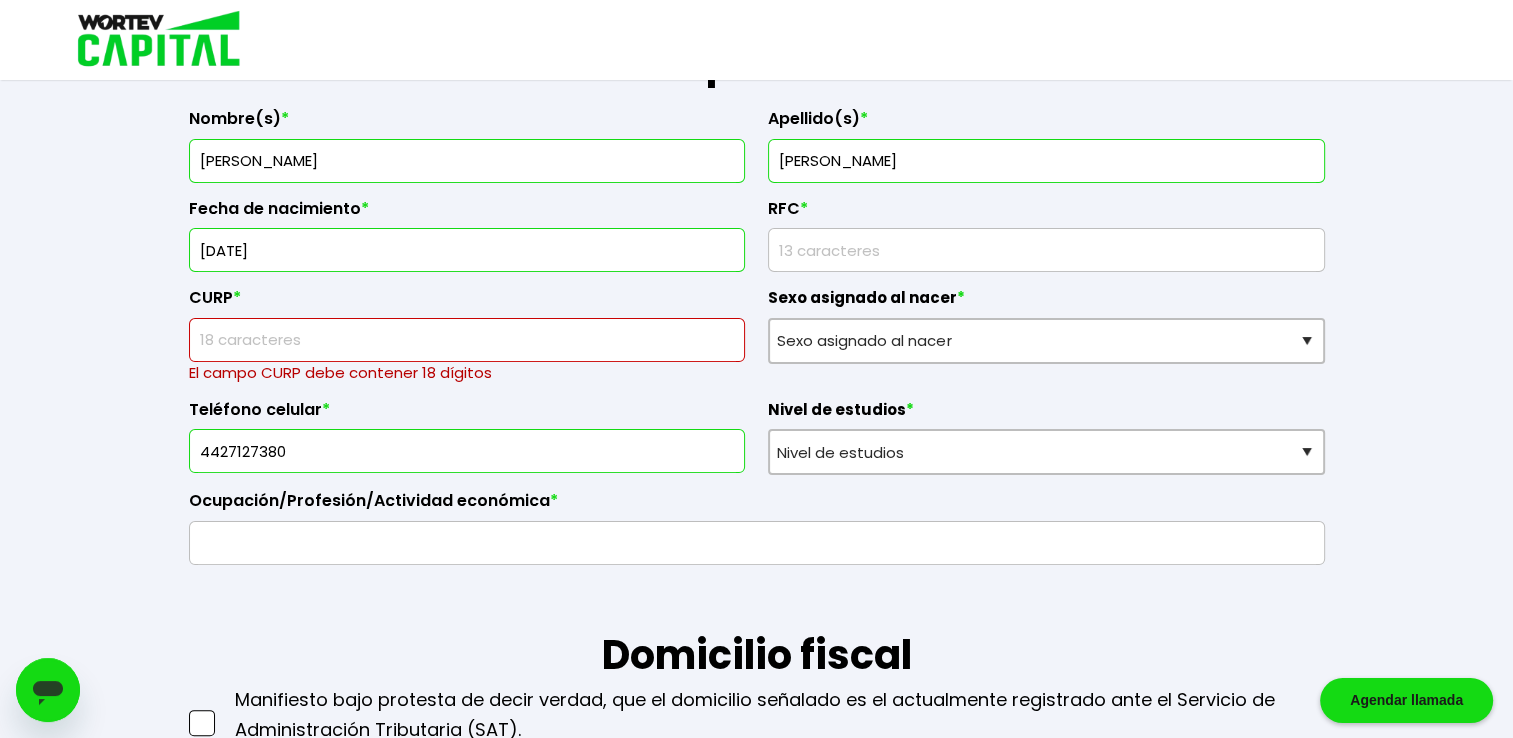 click on "CURP *" at bounding box center (467, 303) 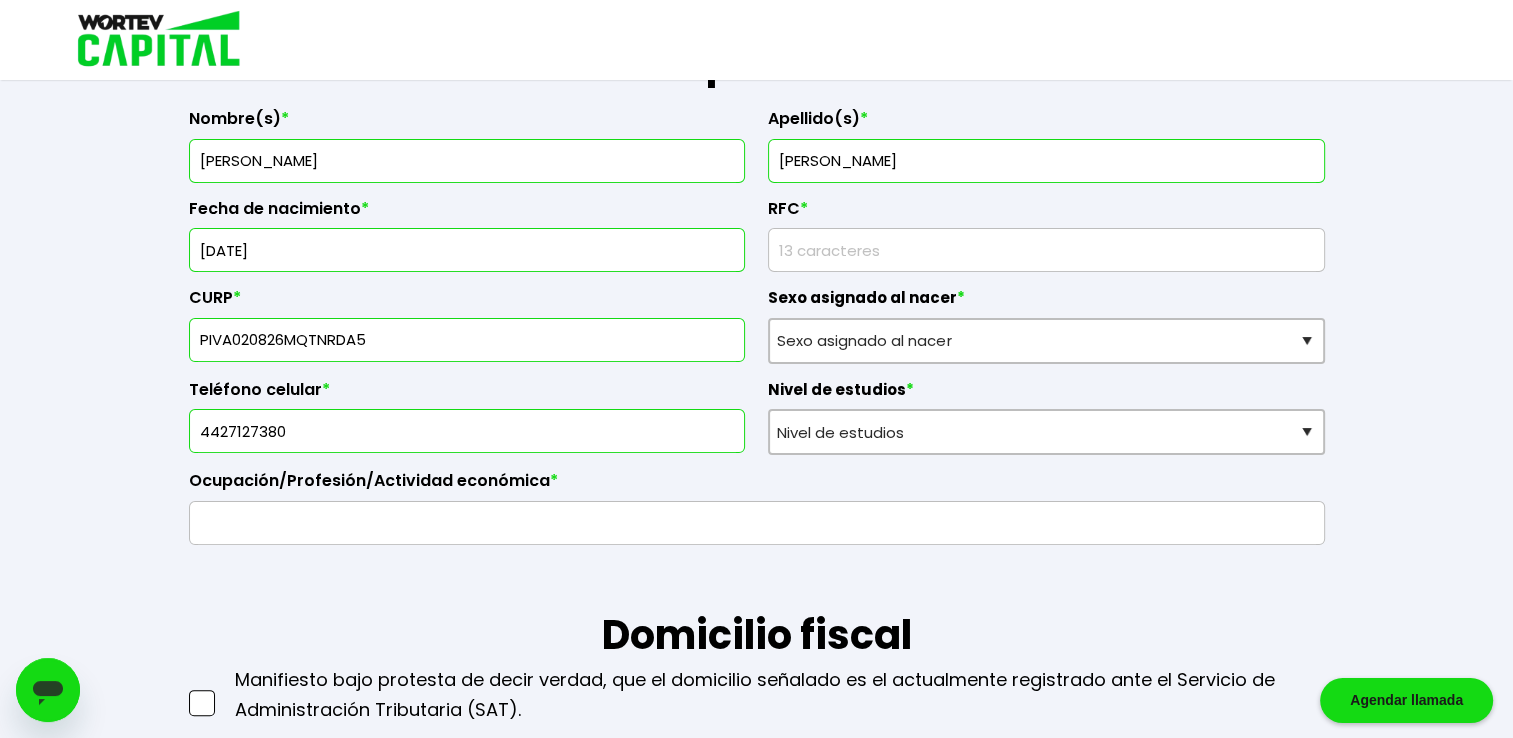 type on "PIVA020826MQTNRDA5" 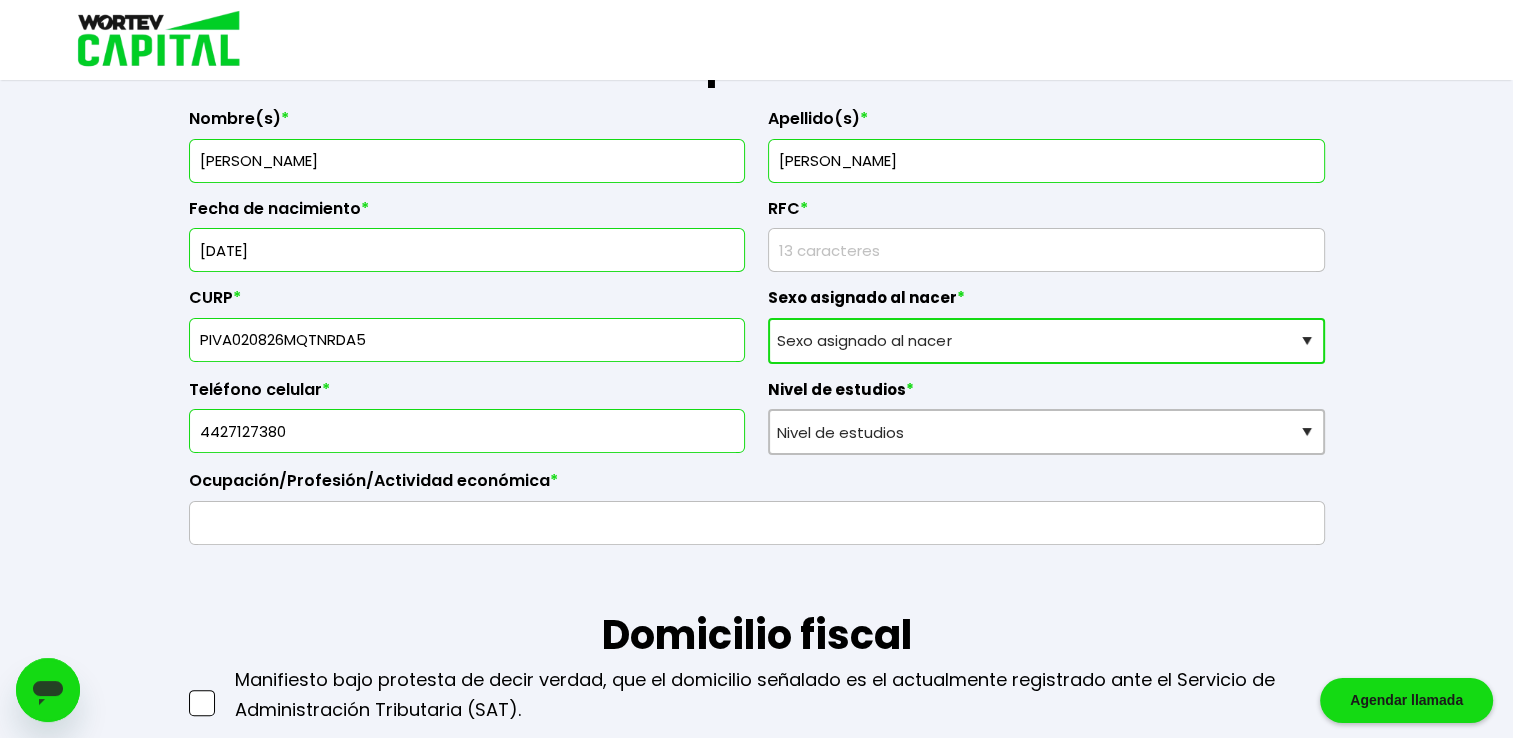 click on "Sexo asignado al nacer Hombre Mujer Prefiero no contestar" at bounding box center (1046, 341) 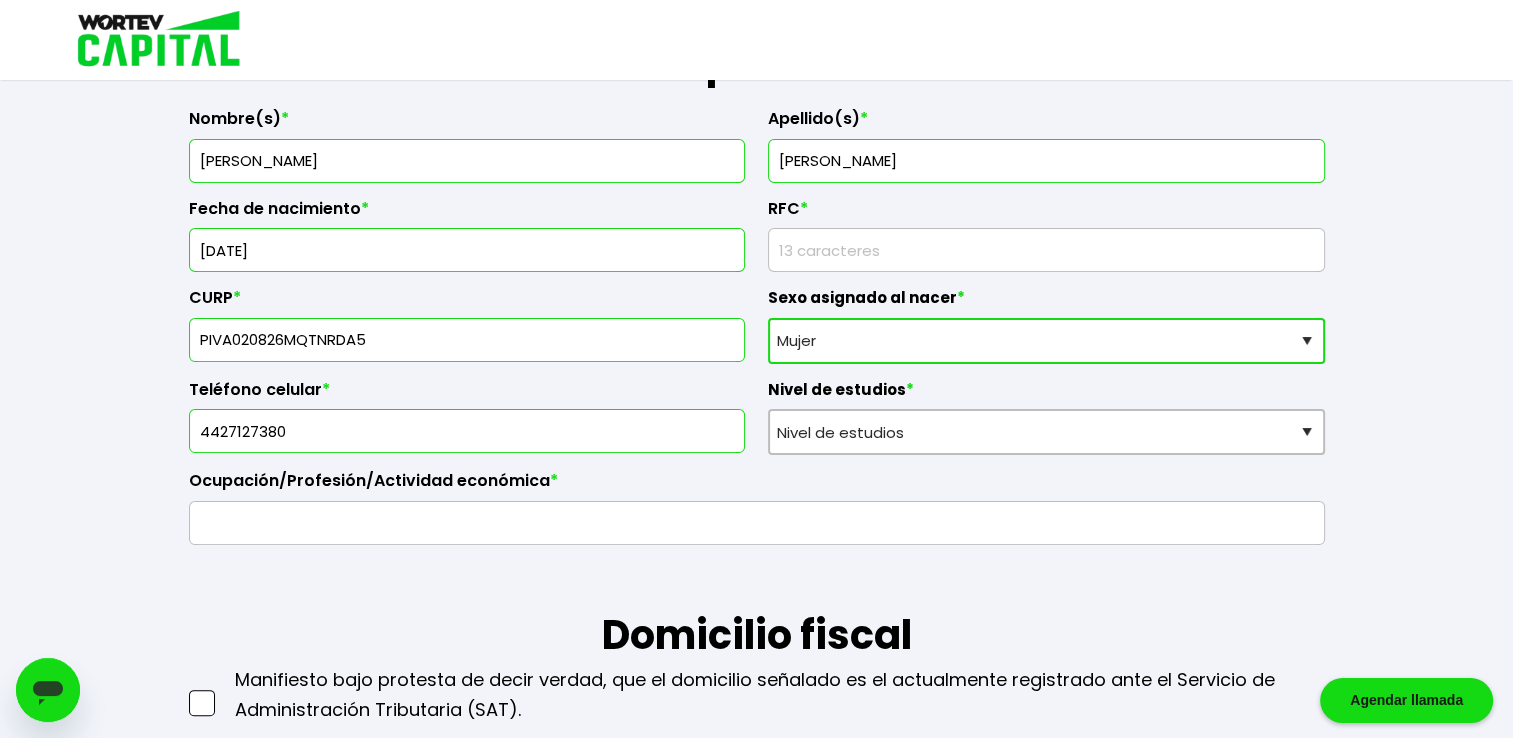 click on "Sexo asignado al nacer Hombre Mujer Prefiero no contestar" at bounding box center [1046, 341] 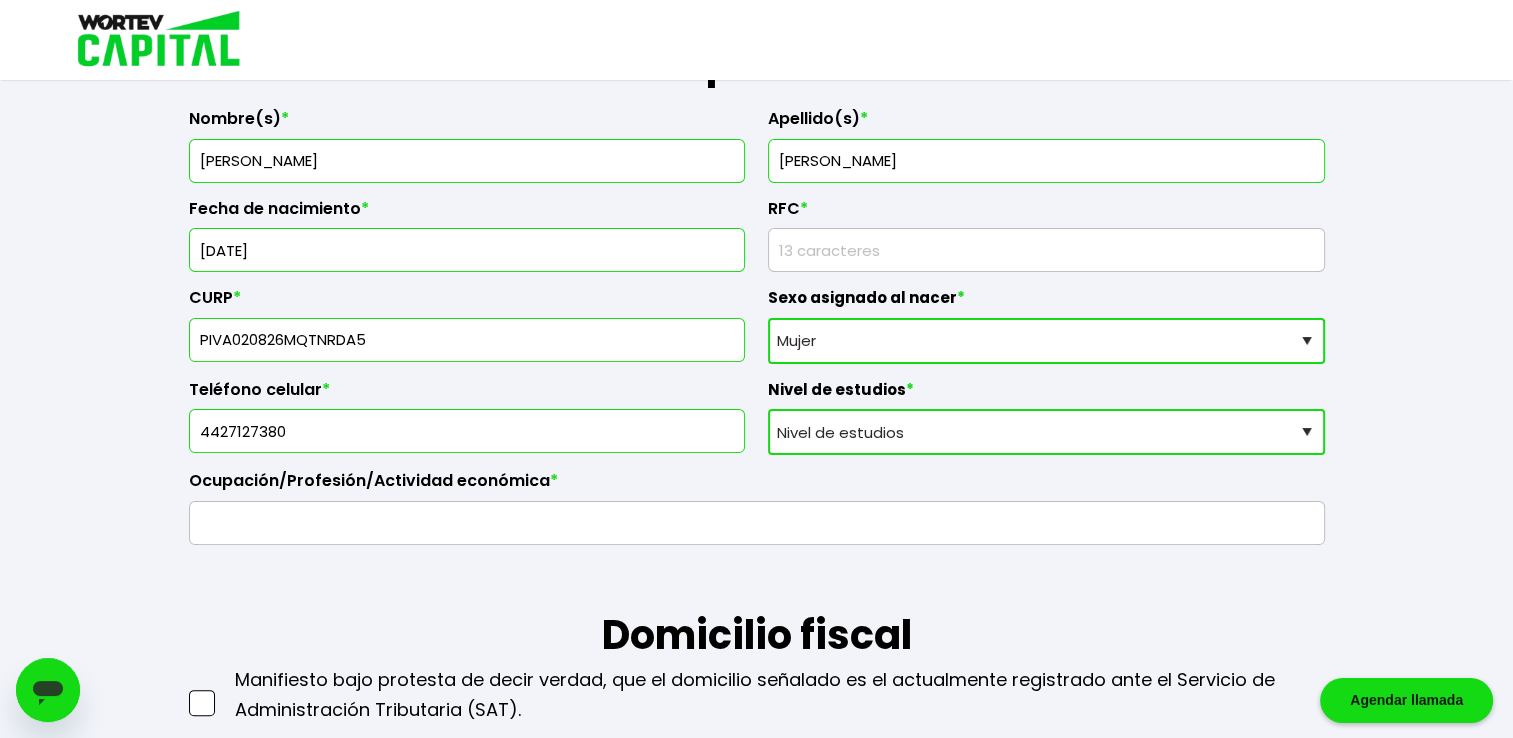 click on "Nivel de estudios Primaria Secundaria Bachillerato Licenciatura Posgrado" at bounding box center (1046, 432) 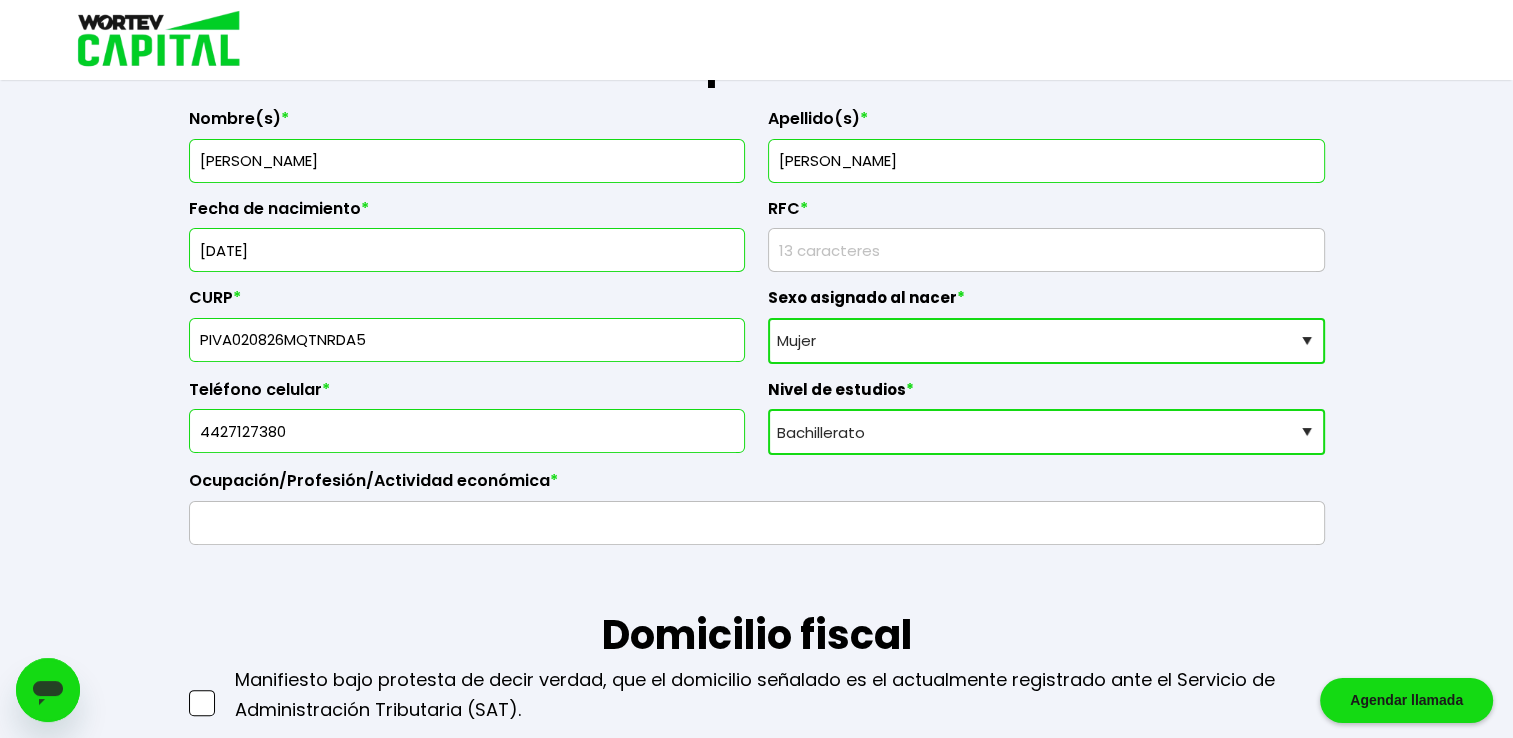 click on "Nivel de estudios Primaria Secundaria Bachillerato Licenciatura Posgrado" at bounding box center (1046, 432) 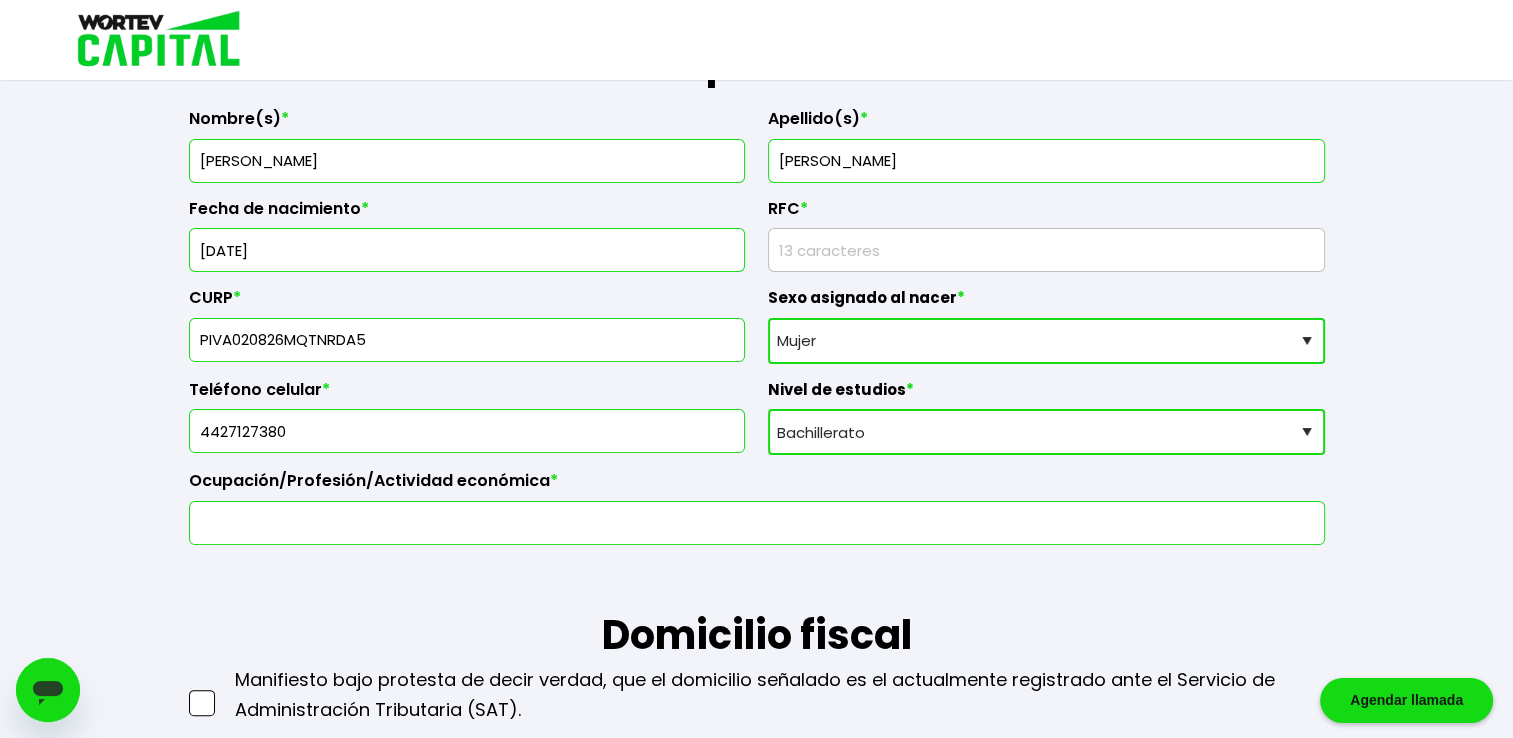 click at bounding box center [757, 523] 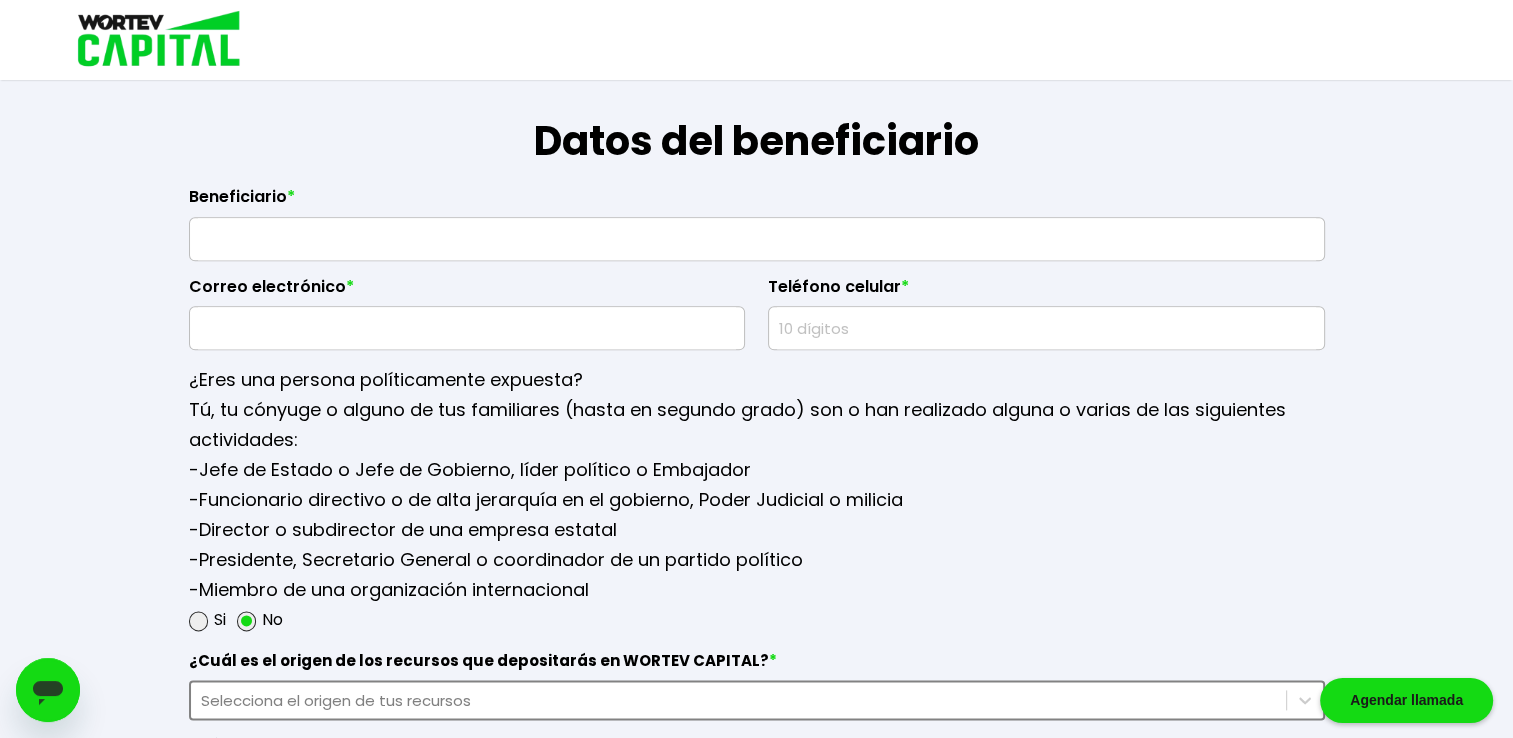 scroll, scrollTop: 2629, scrollLeft: 0, axis: vertical 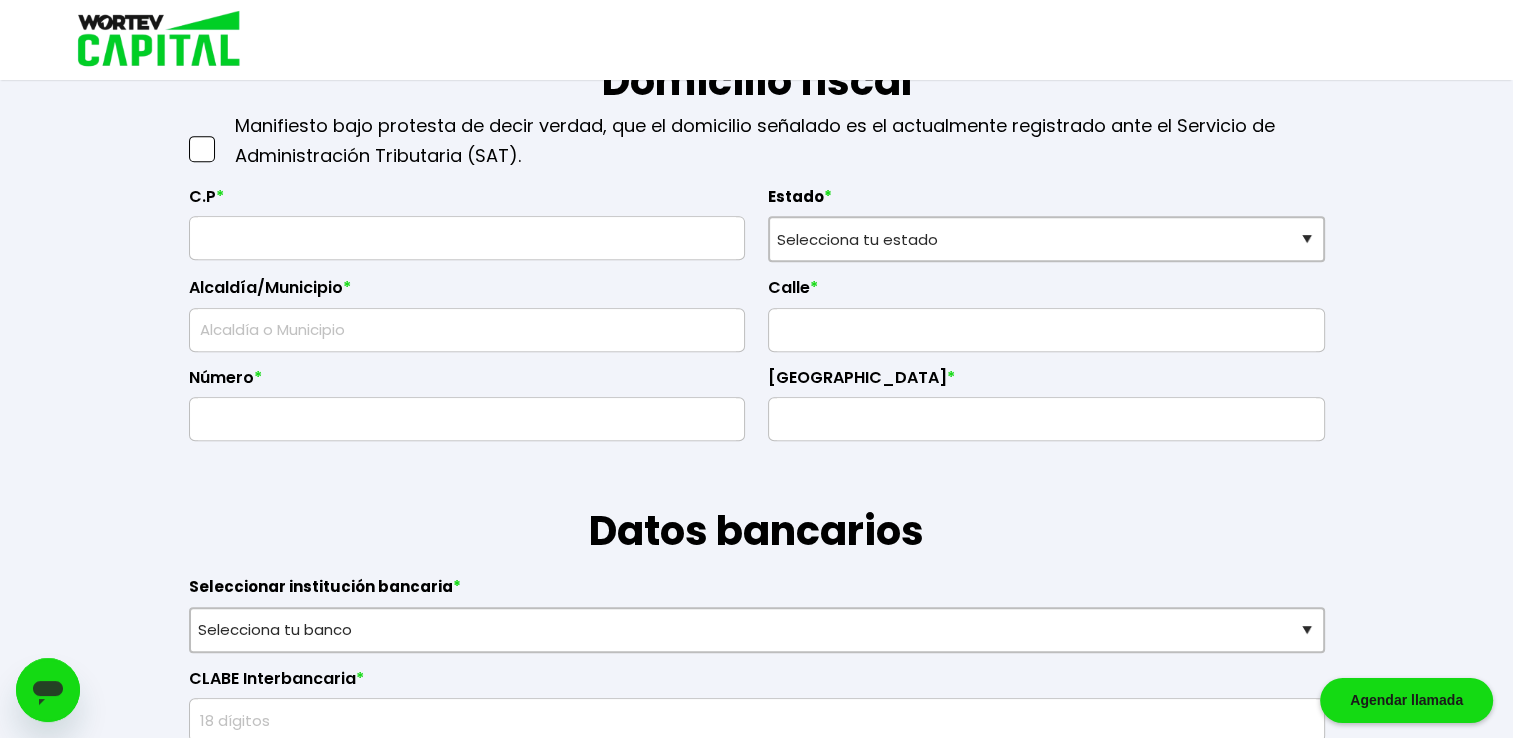 type on "trabajador y estudiante" 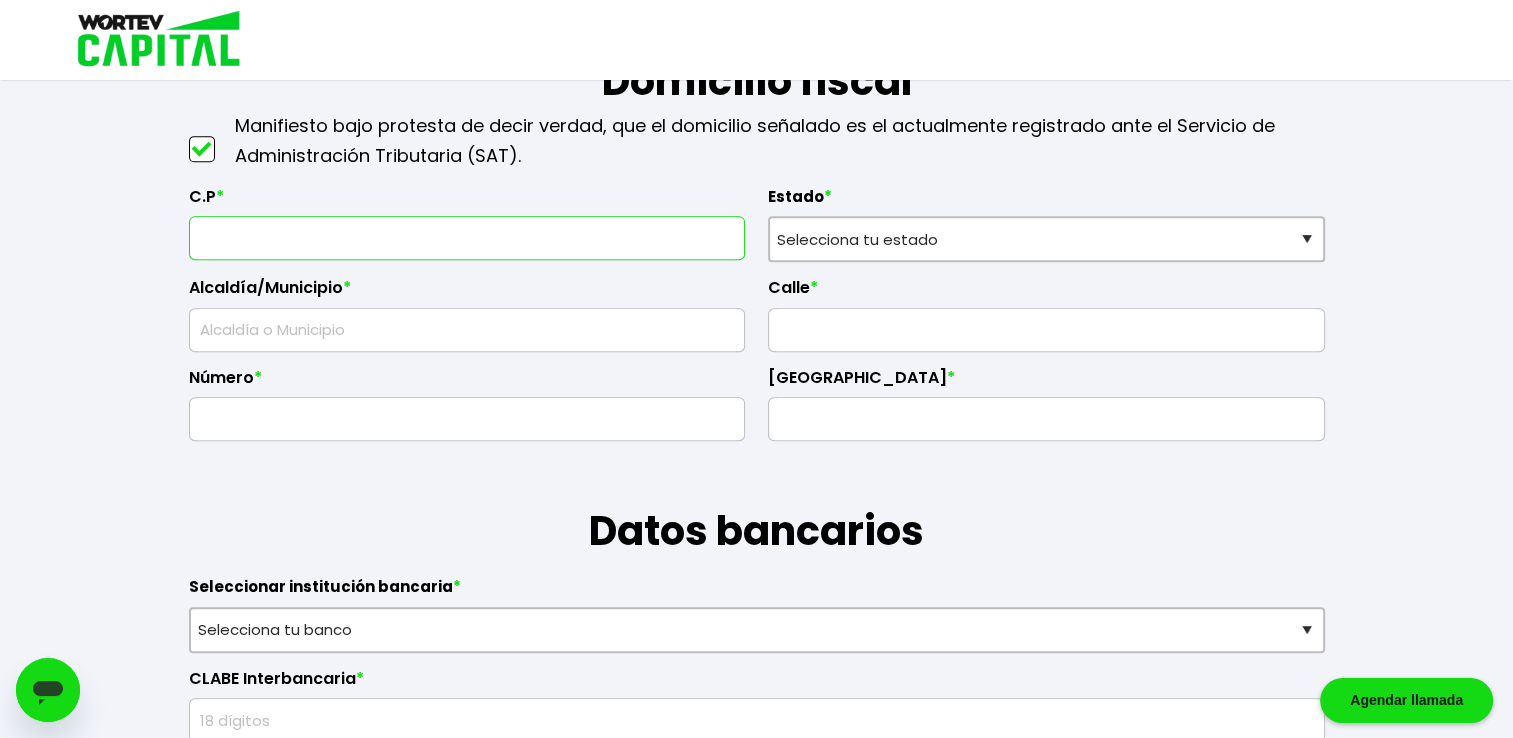 click at bounding box center (467, 238) 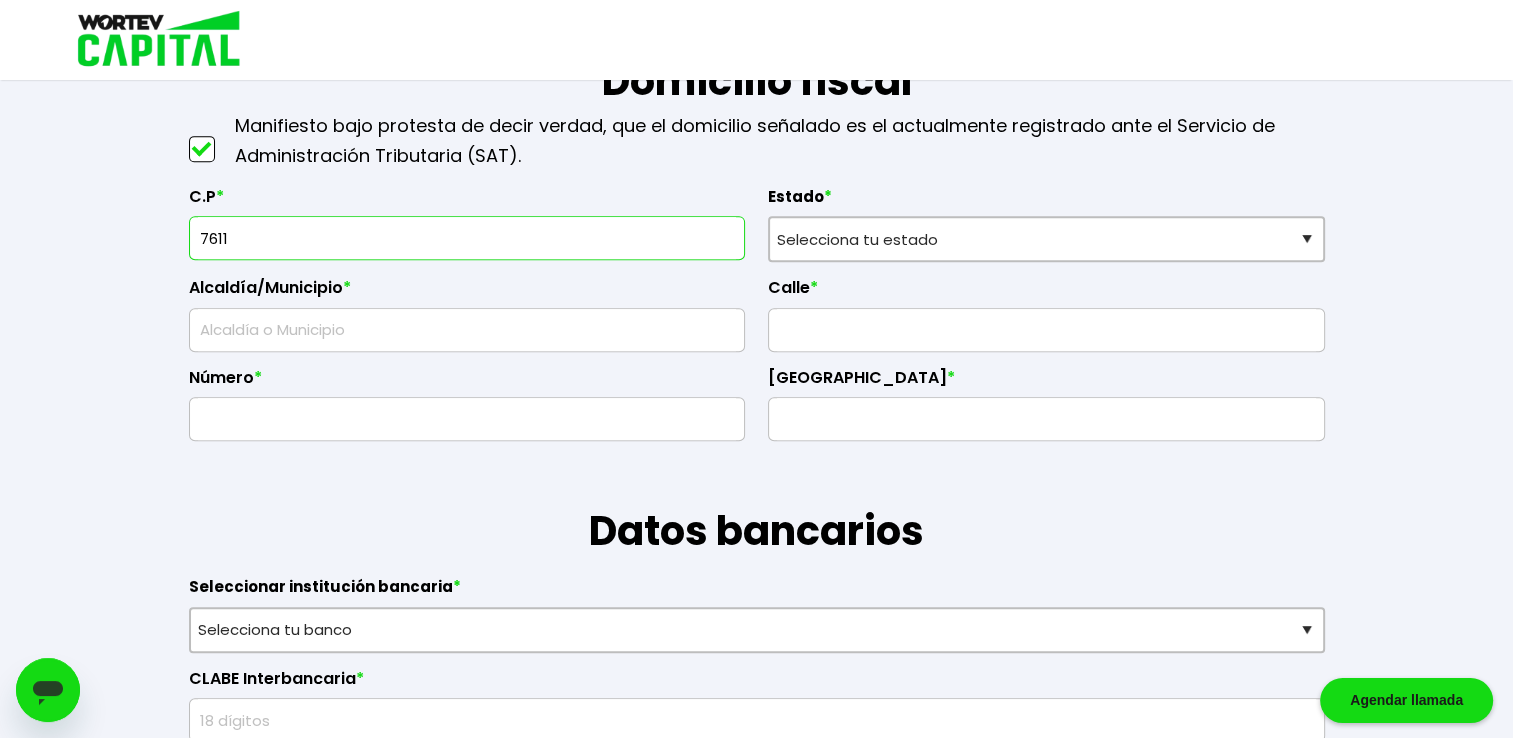 type on "76116" 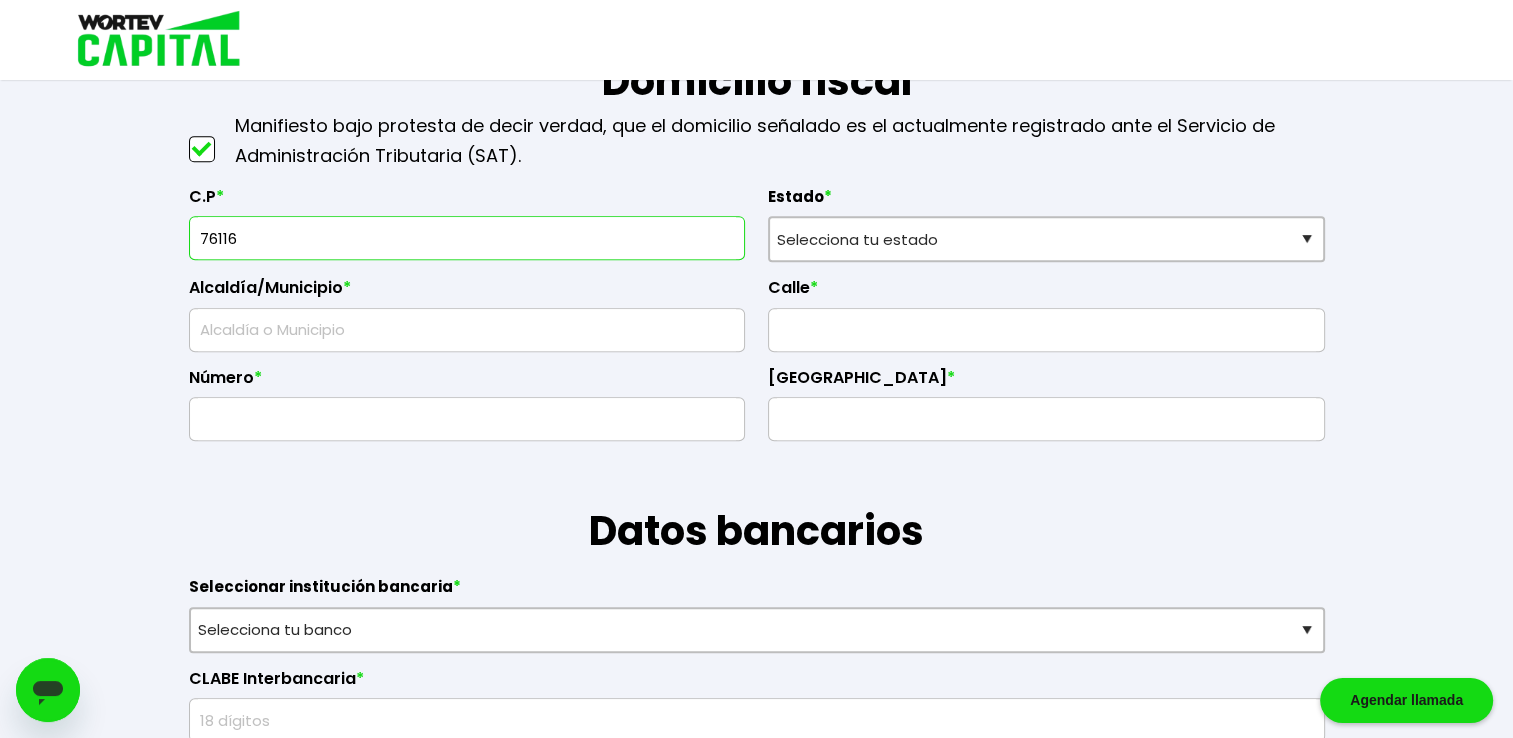 select on "QT" 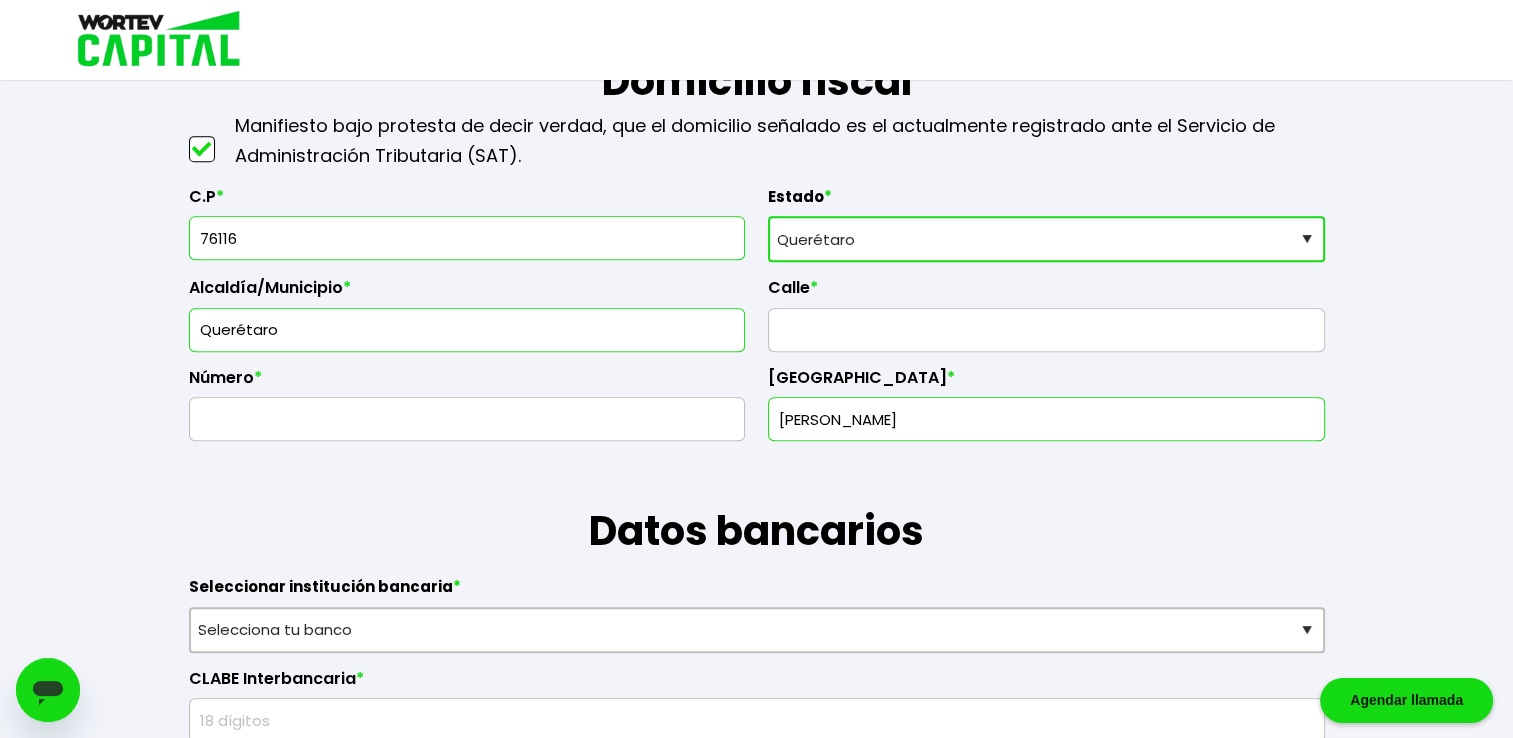 type on "76116" 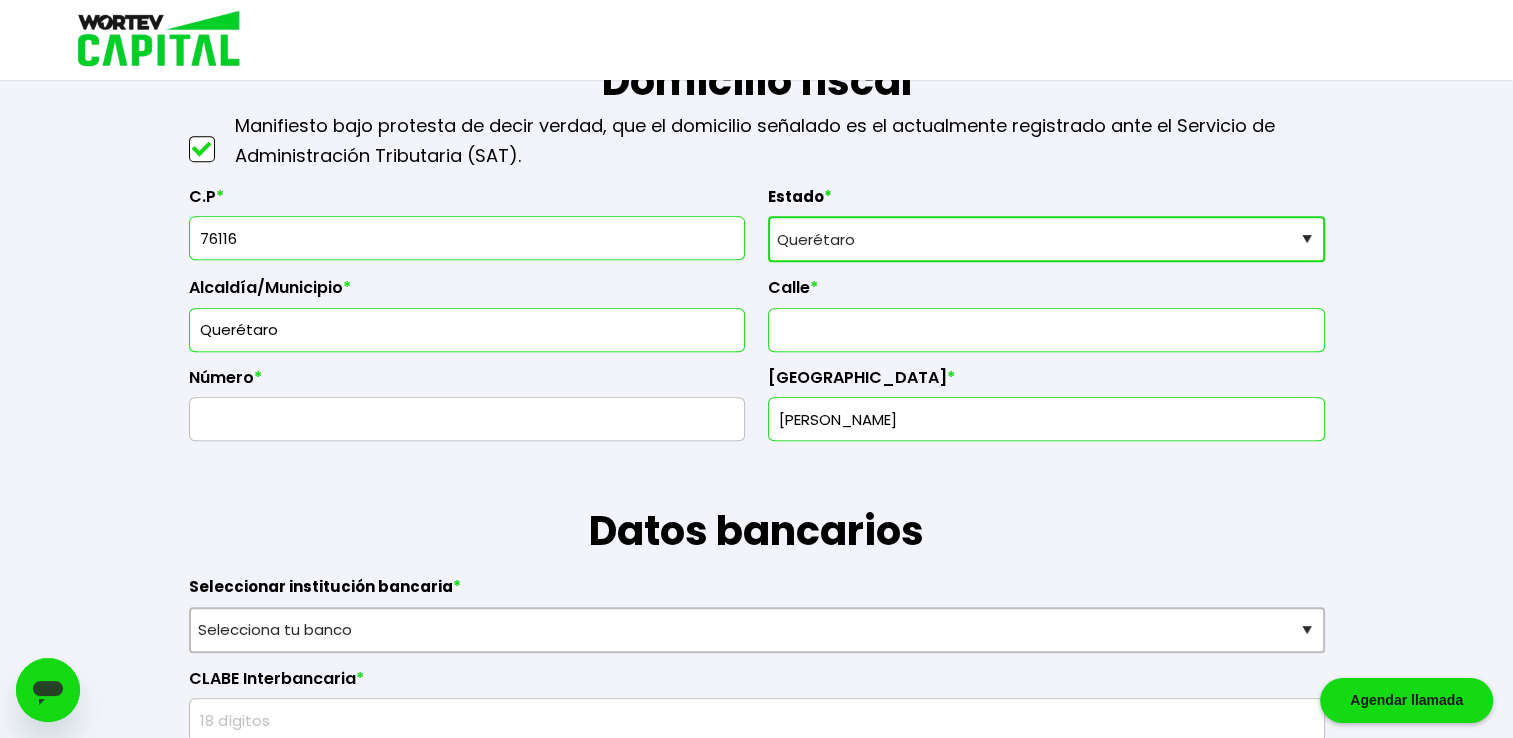click at bounding box center (1046, 330) 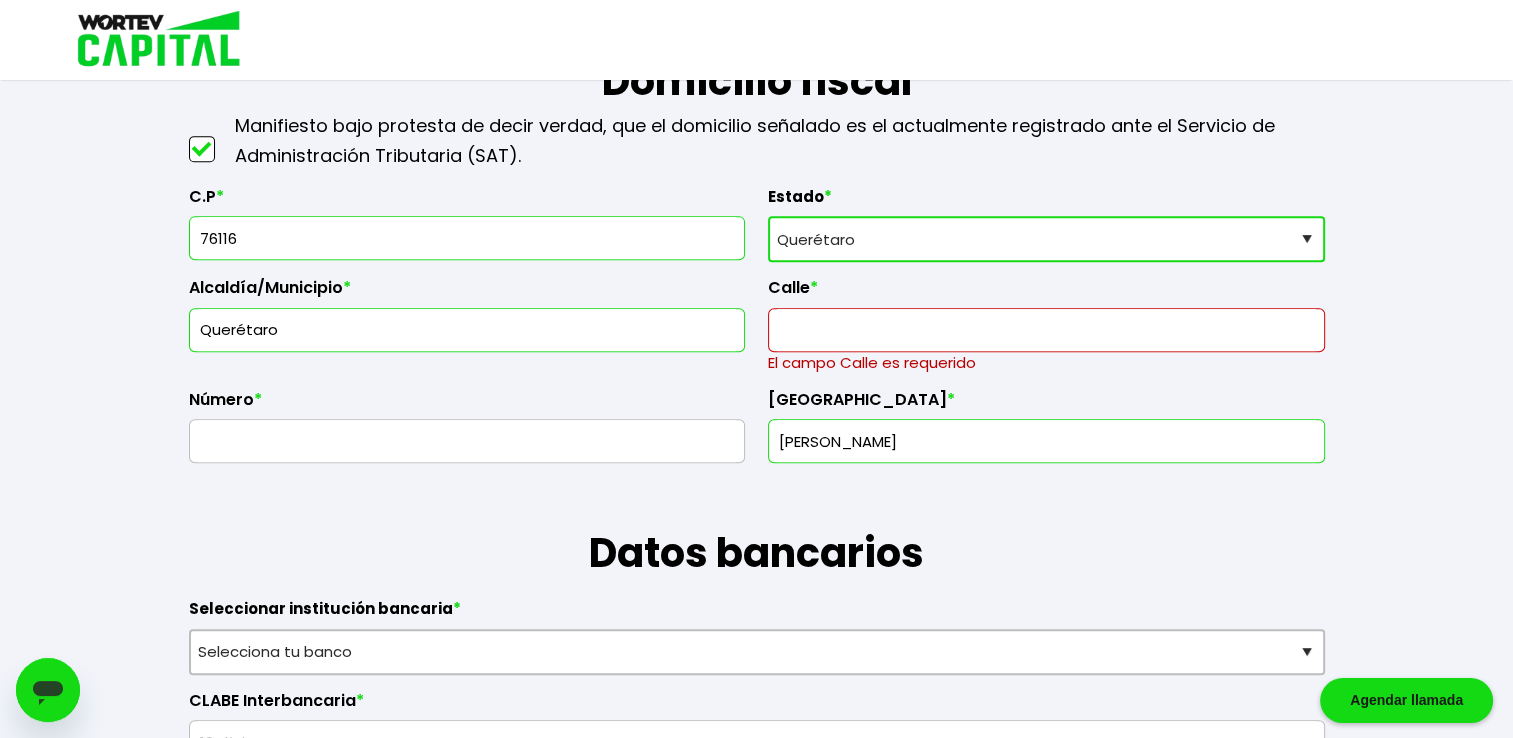 click on "[PERSON_NAME]" at bounding box center [1046, 441] 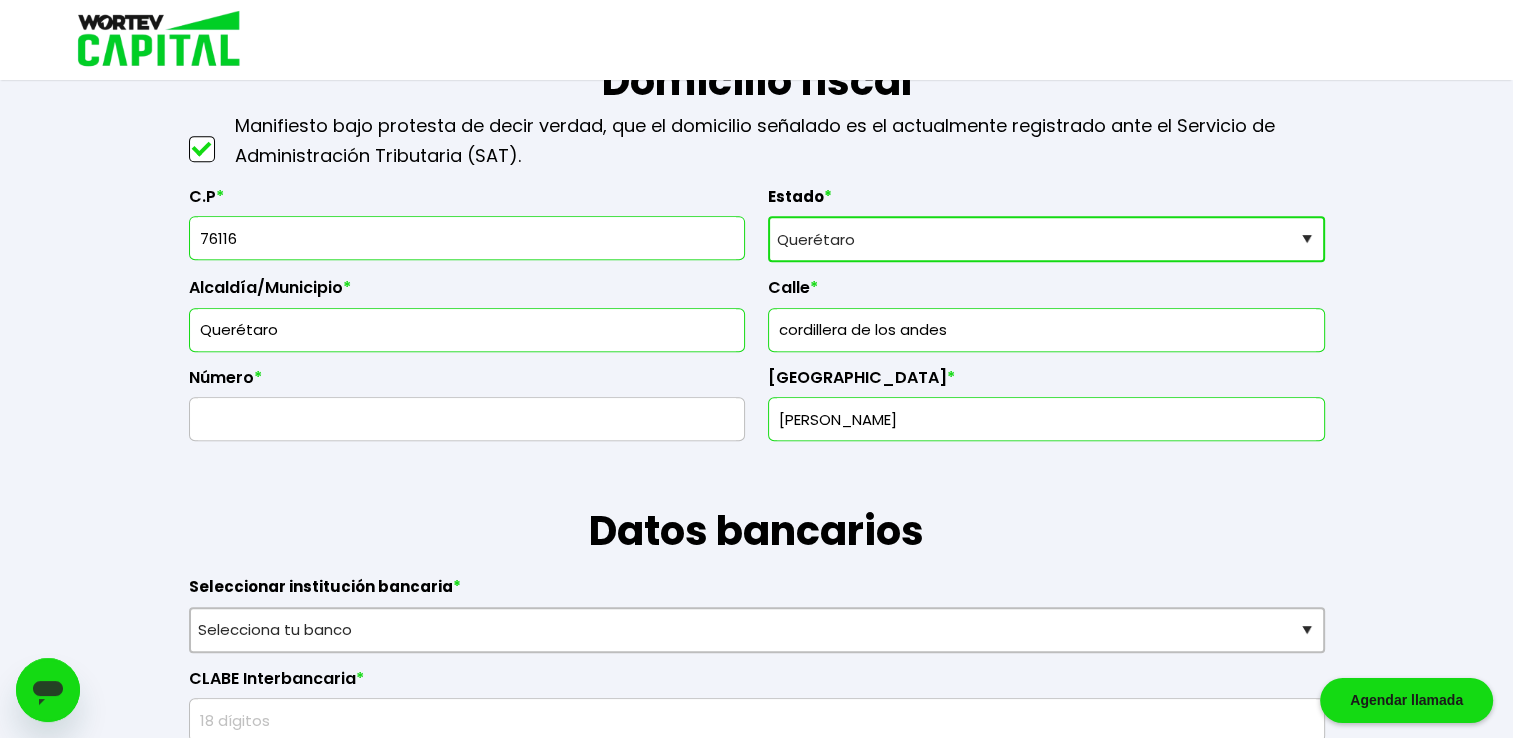 type on "cordillera de los andes" 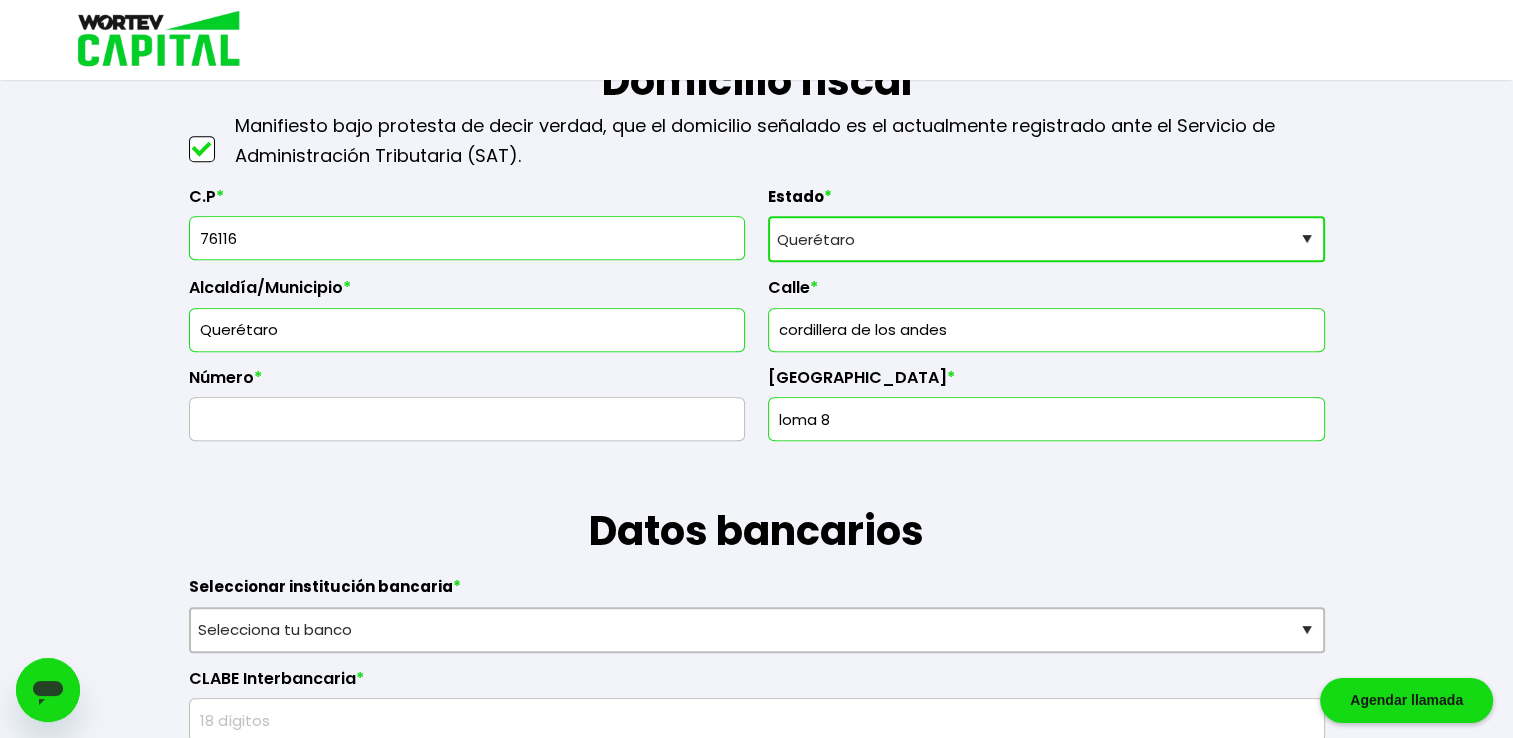 type on "loma 8" 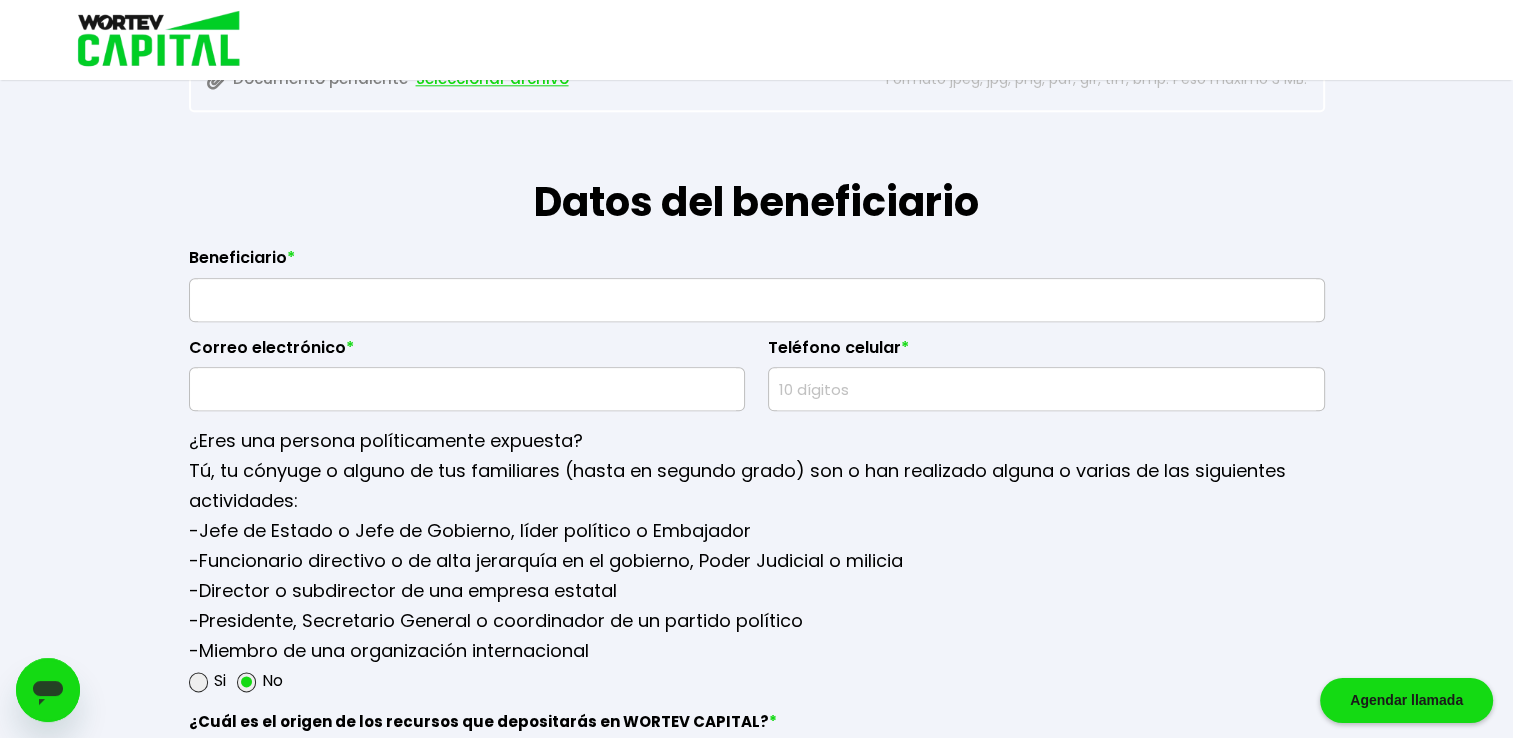 scroll, scrollTop: 2629, scrollLeft: 0, axis: vertical 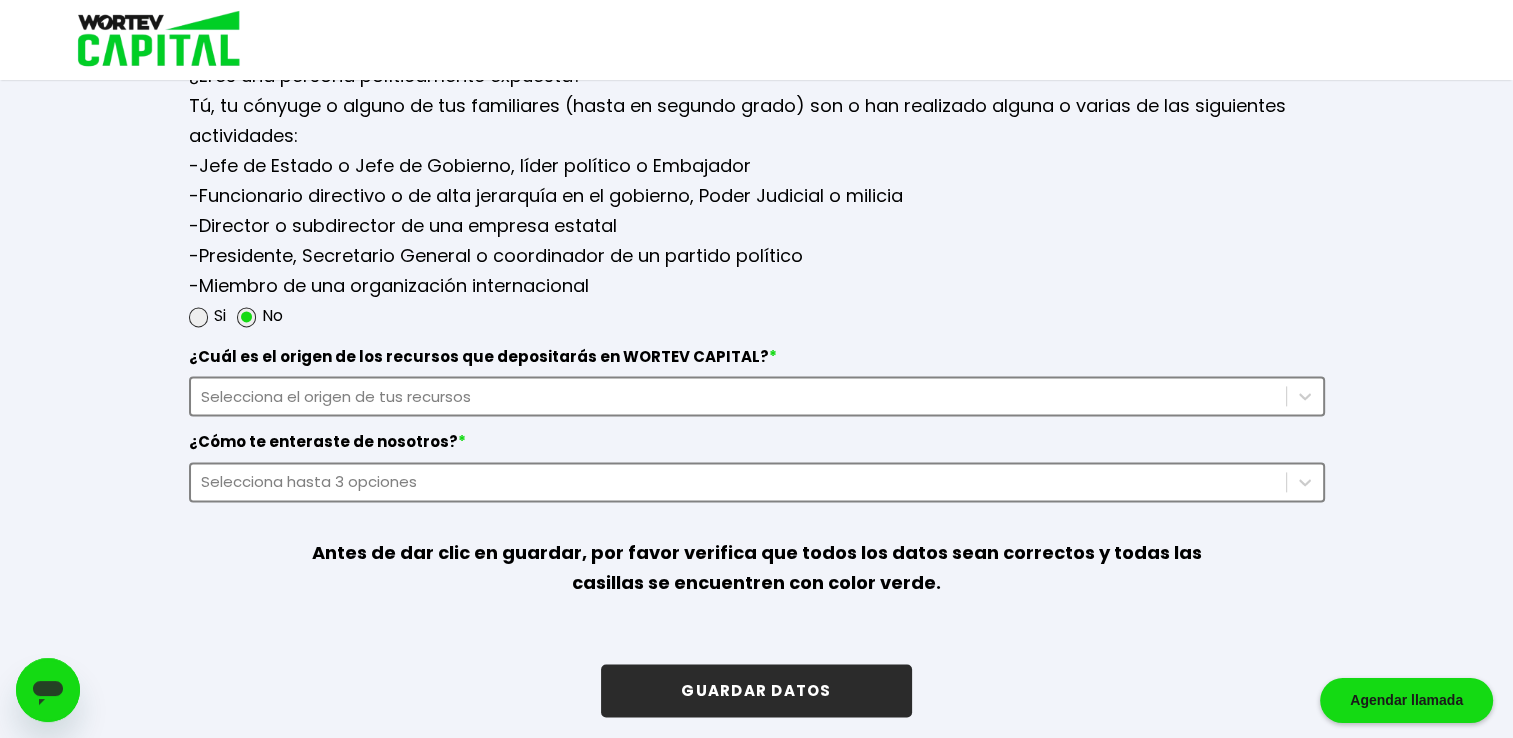 type on "2140" 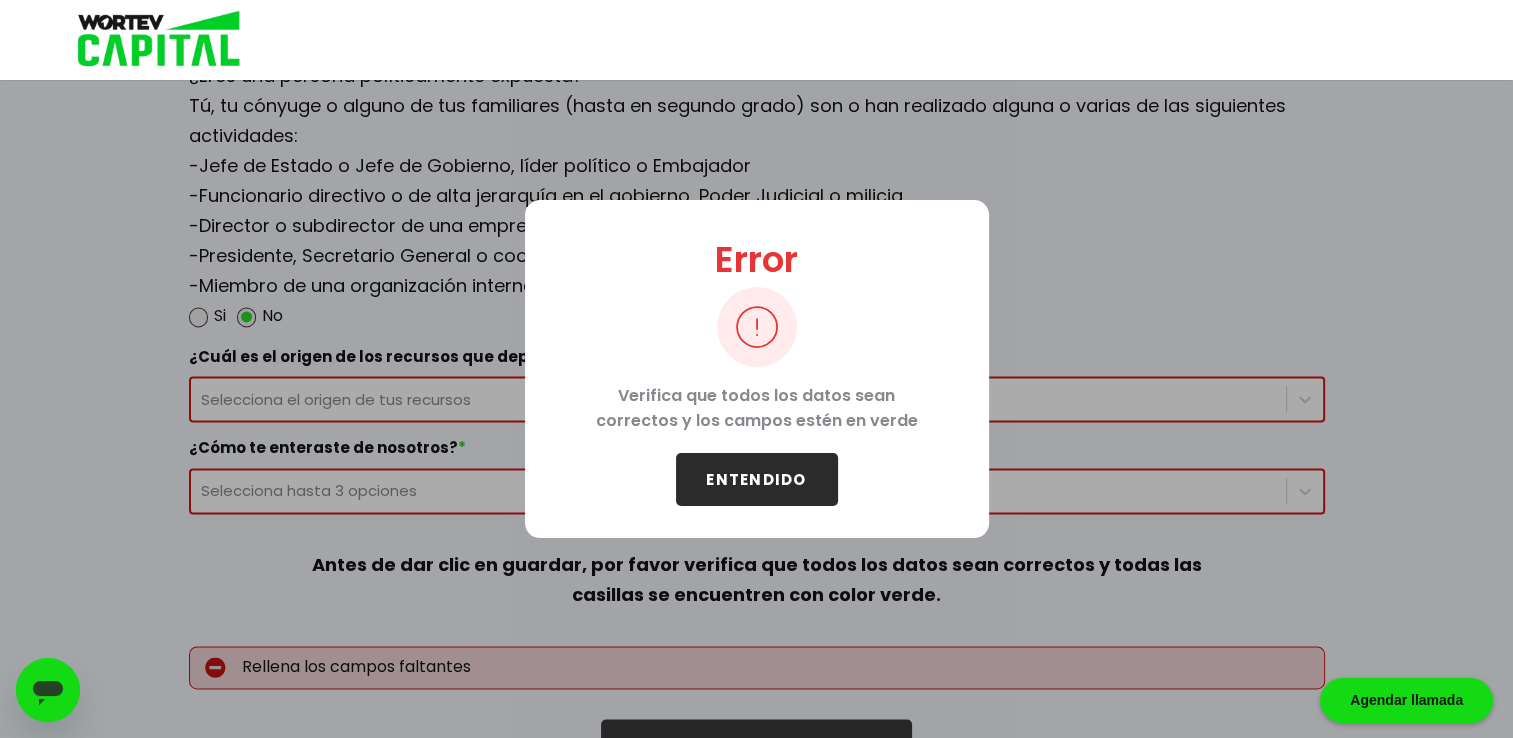 click on "ENTENDIDO" at bounding box center (757, 479) 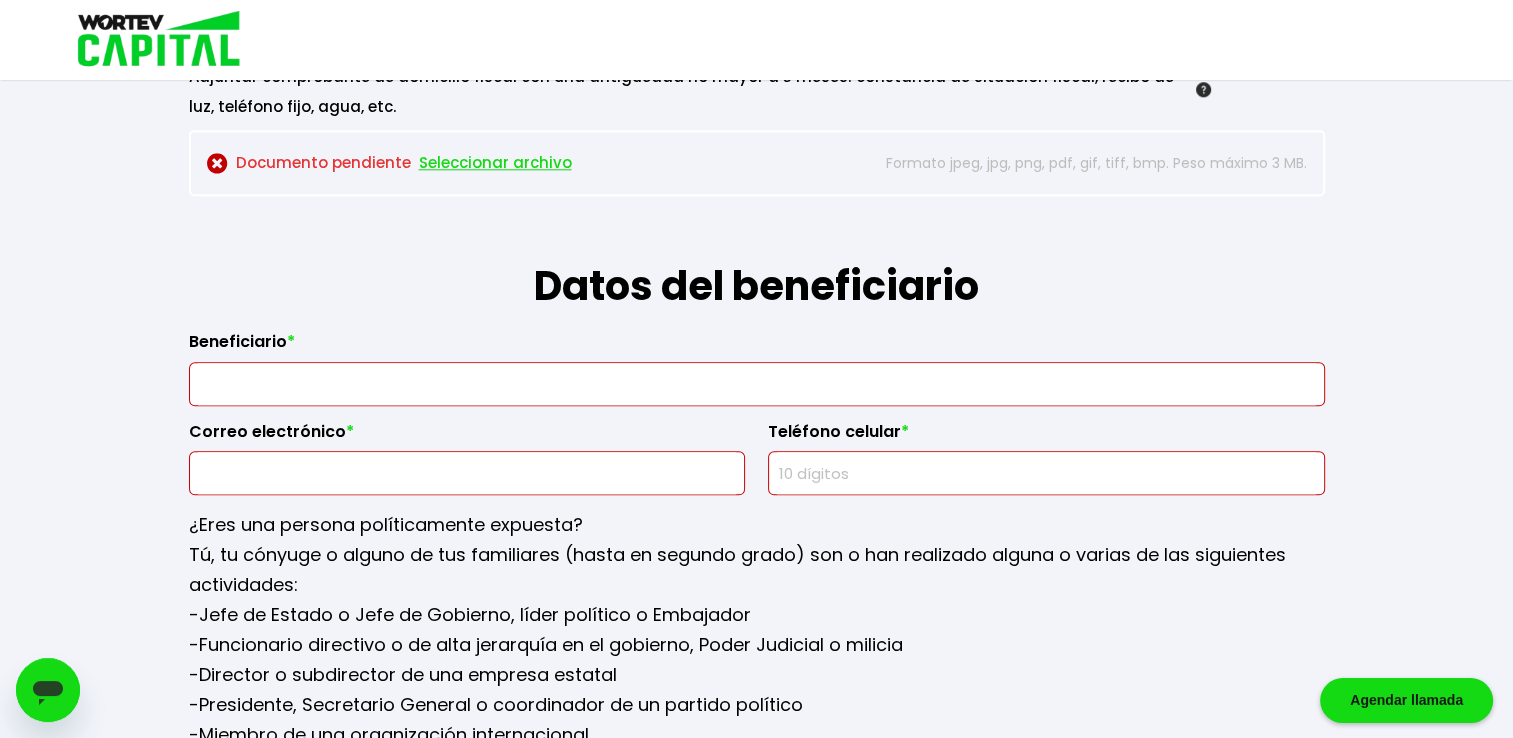 scroll, scrollTop: 2184, scrollLeft: 0, axis: vertical 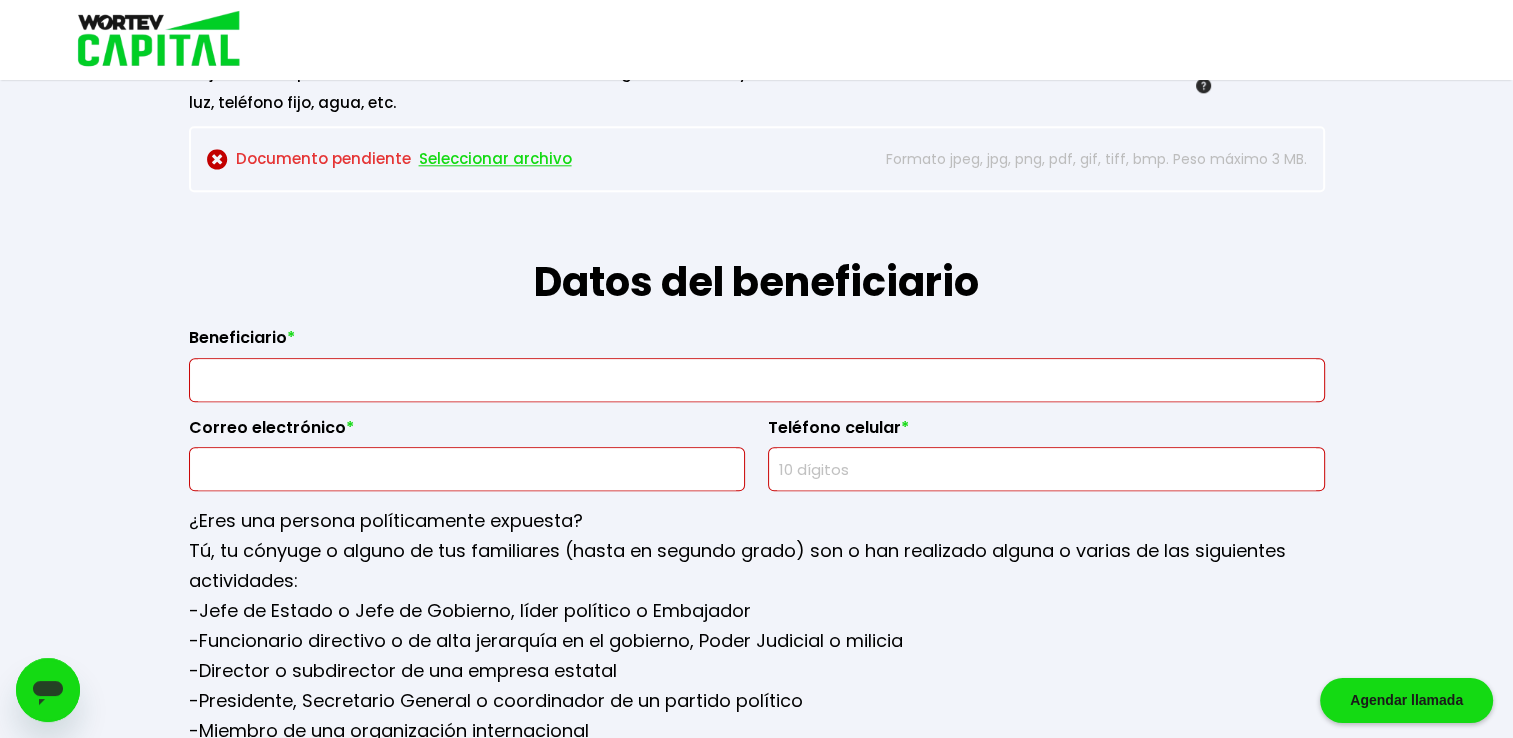 click at bounding box center [757, 380] 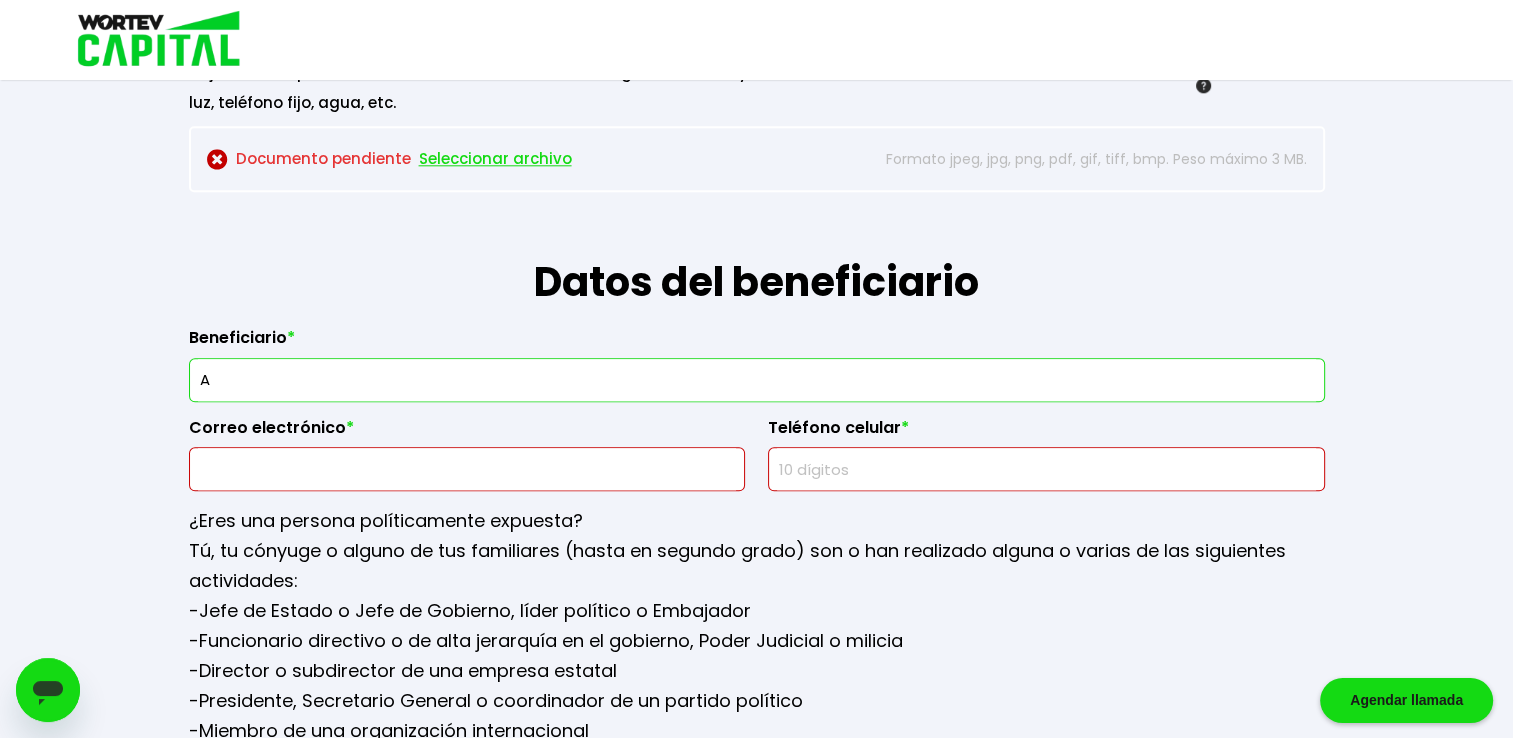 type on "[PERSON_NAME]" 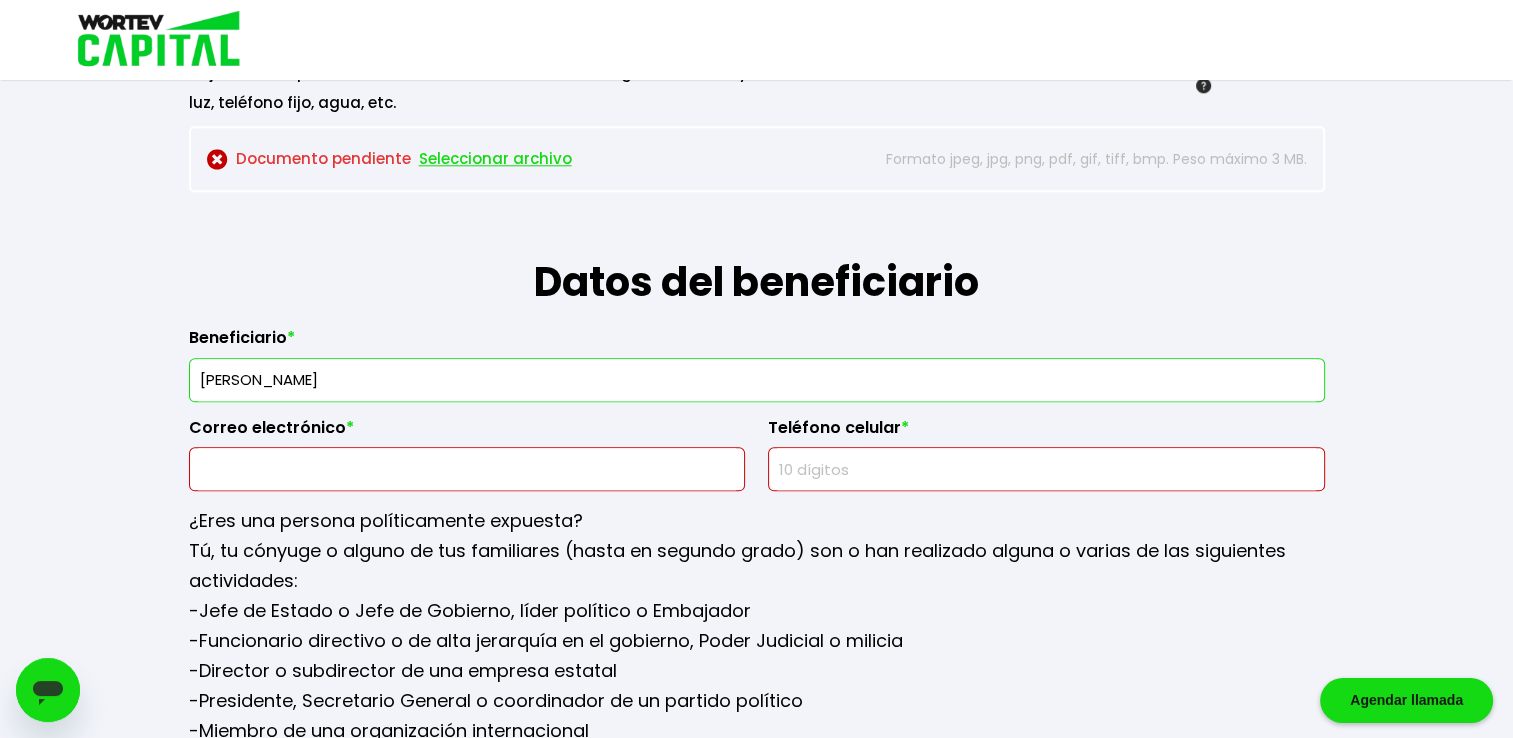 click at bounding box center [467, 469] 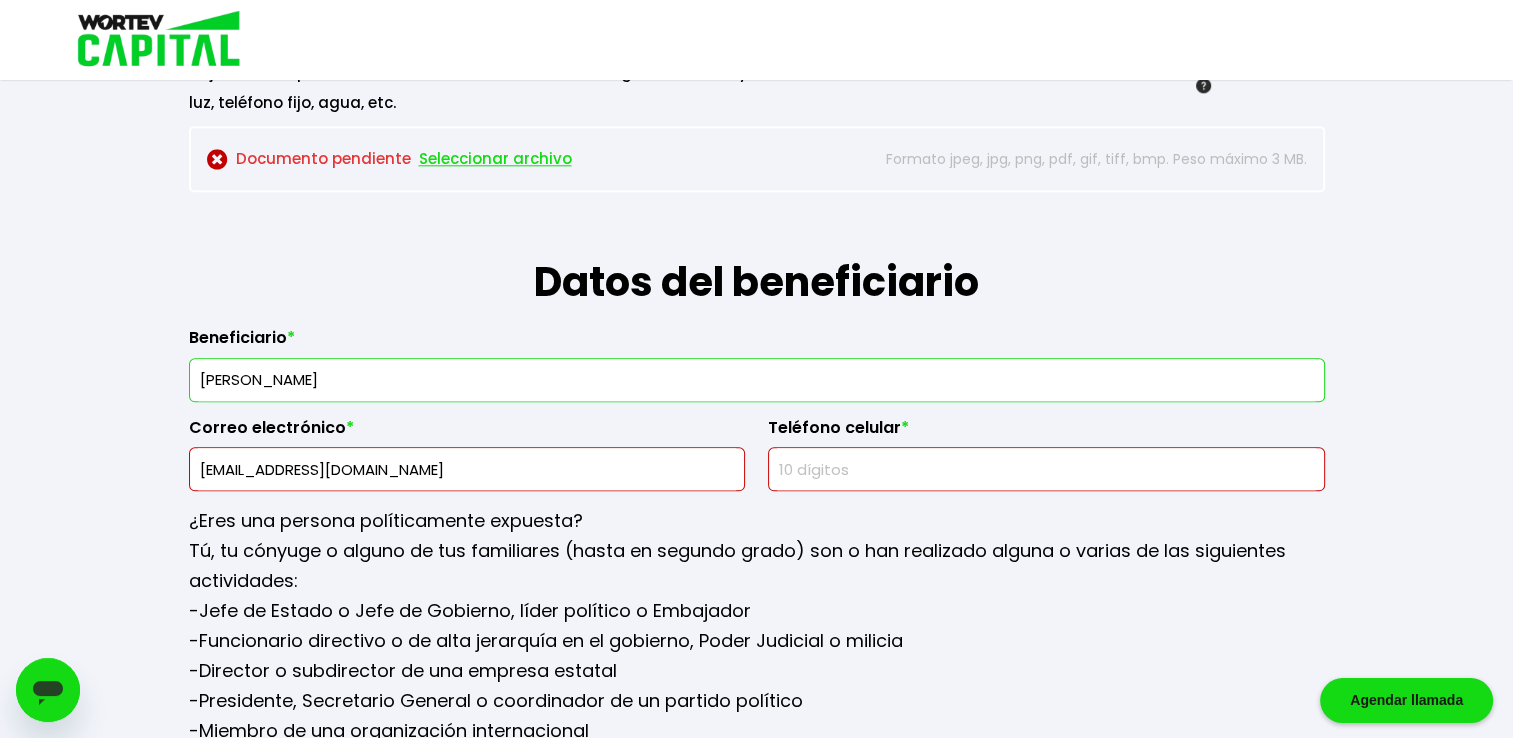 type on "4427127380" 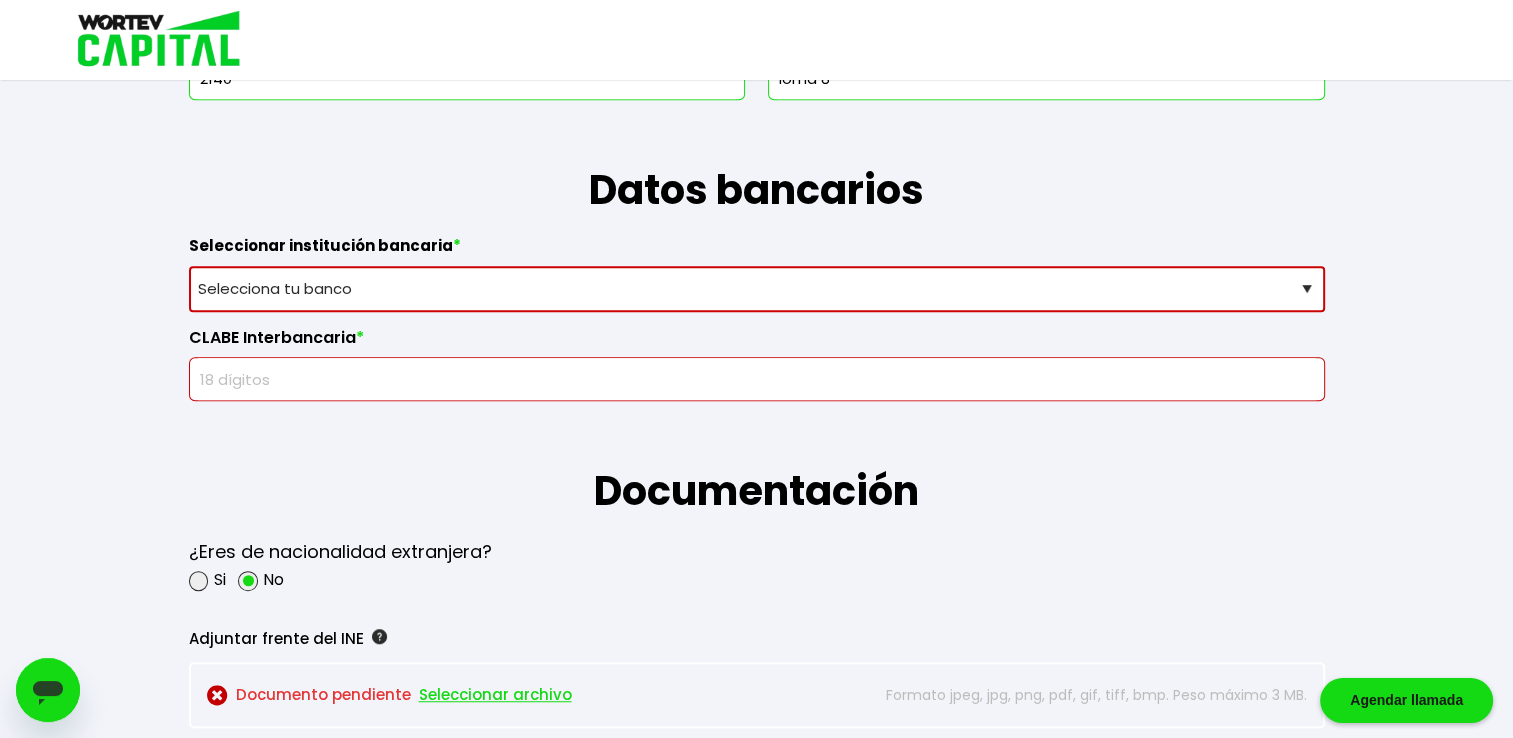 scroll, scrollTop: 1291, scrollLeft: 0, axis: vertical 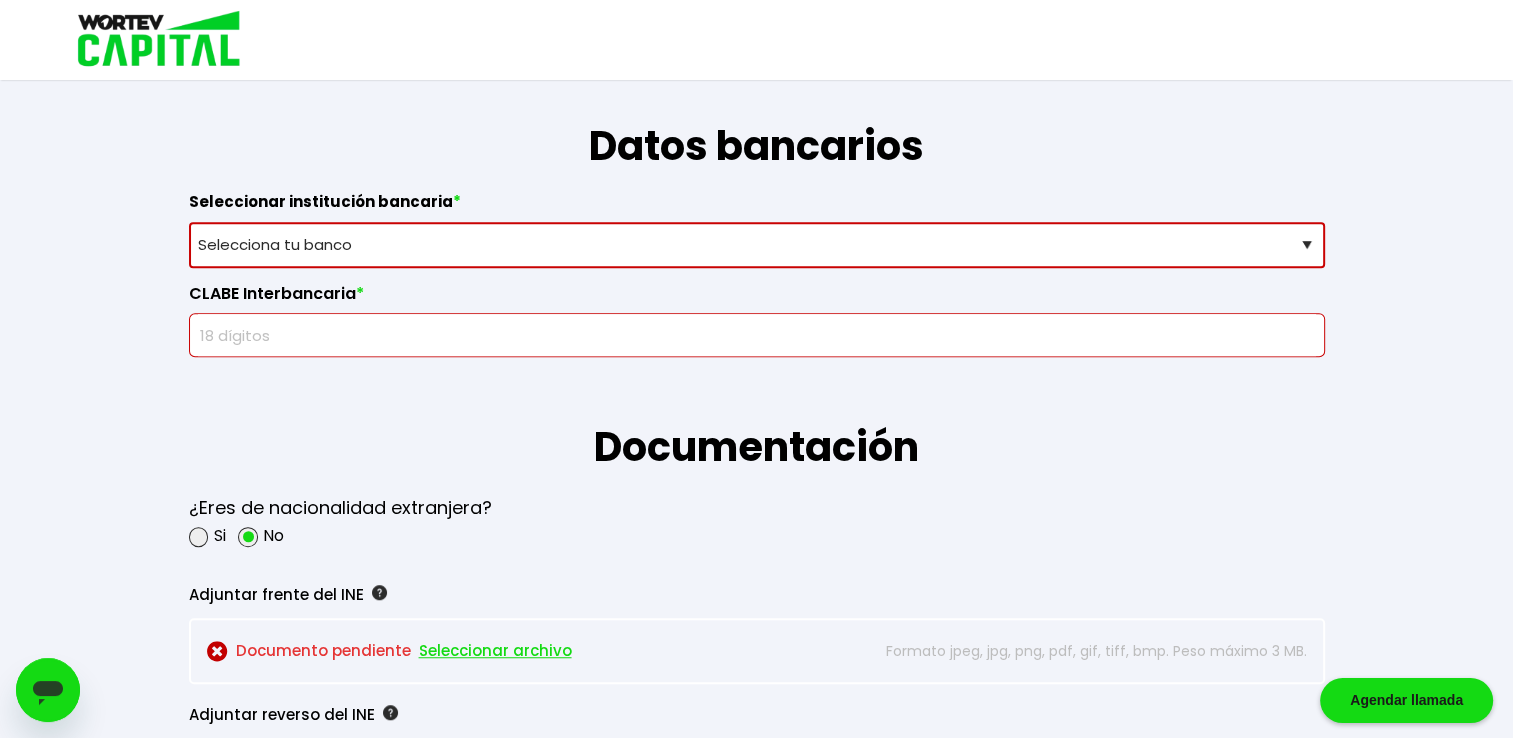 click on "Selecciona tu banco ABC Capital Actinver Afirme Albo ASP Banamex Banbajio Banco Autofin Banco Azteca Banco Bancrea Banco Base Banco Inmobiliario Mexicano Banco Sabadell Banco ve por más Bancoppel Banjercito Bankaool Banorte Banregio Banregio (Hey Banco) Bansefi Bansi BBVA Bancomer Bineo Caja Morelia Valladolid Caja Popular Mexicana Caja Yanga CIBanco Compartamos Banco CONSUBANCO Cuenca Finsus Fondeadora Grupo Financiero MULTIVA HSBC Inbursa INTERCAM Banco INVEX IXE Klar Alternativos ku-bo Financiero, S.A. de C.V. Mercado Pago Mifel Nu Bank Santander Scotiabank Stori STP Uala Otro" at bounding box center (757, 245) 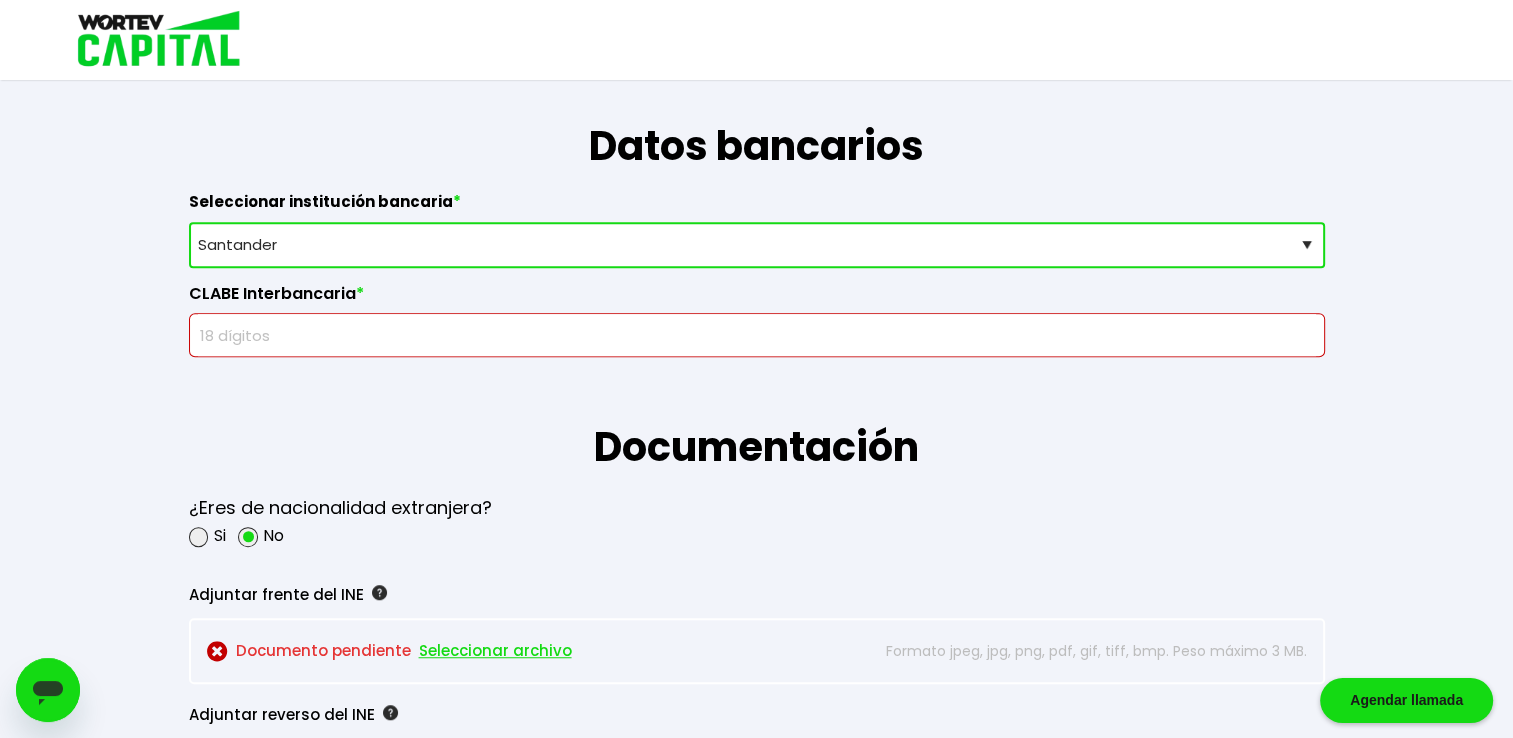 click on "Selecciona tu banco ABC Capital Actinver Afirme Albo ASP Banamex Banbajio Banco Autofin Banco Azteca Banco Bancrea Banco Base Banco Inmobiliario Mexicano Banco Sabadell Banco ve por más Bancoppel Banjercito Bankaool Banorte Banregio Banregio (Hey Banco) Bansefi Bansi BBVA Bancomer Bineo Caja Morelia Valladolid Caja Popular Mexicana Caja Yanga CIBanco Compartamos Banco CONSUBANCO Cuenca Finsus Fondeadora Grupo Financiero MULTIVA HSBC Inbursa INTERCAM Banco INVEX IXE Klar Alternativos ku-bo Financiero, S.A. de C.V. Mercado Pago Mifel Nu Bank Santander Scotiabank Stori STP Uala Otro" at bounding box center [757, 245] 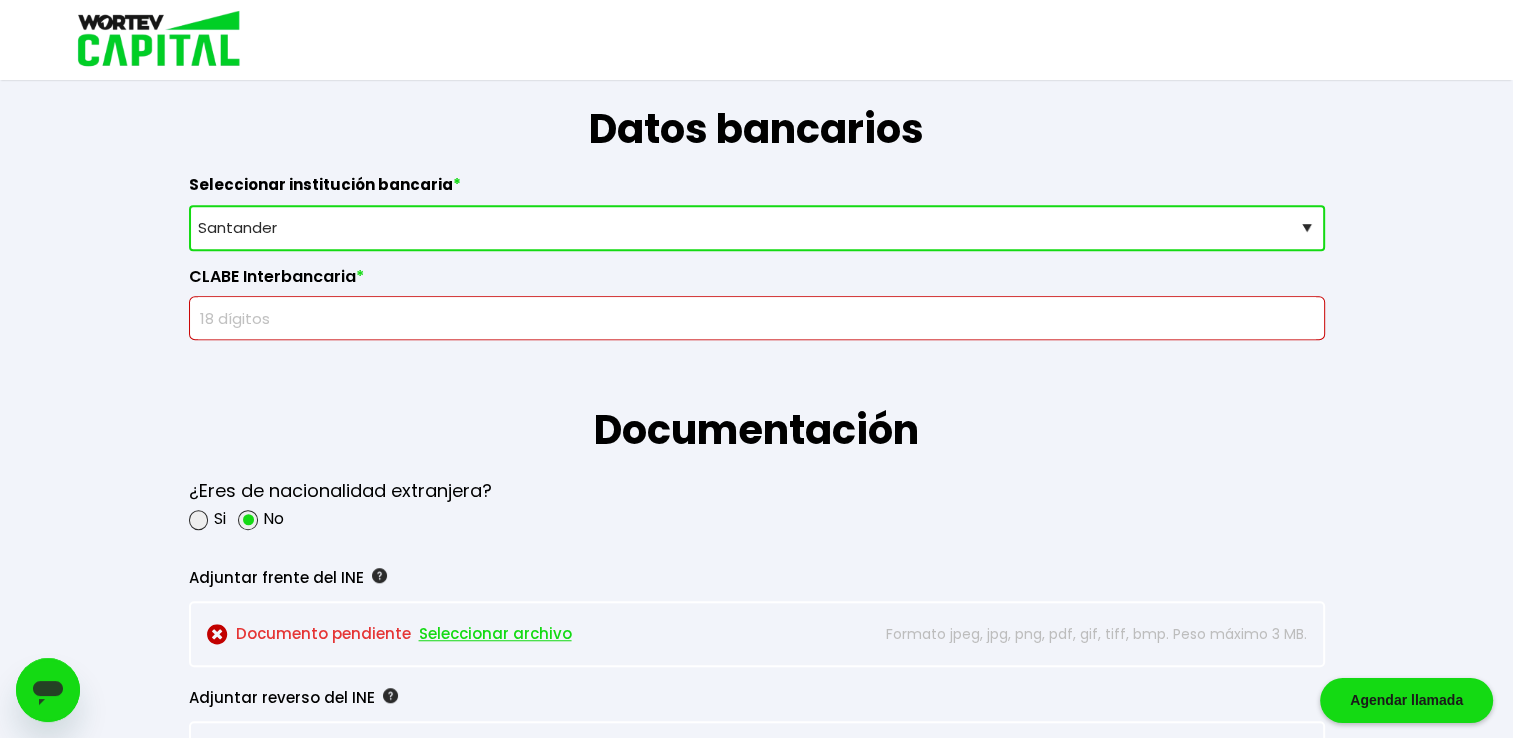 scroll, scrollTop: 1280, scrollLeft: 0, axis: vertical 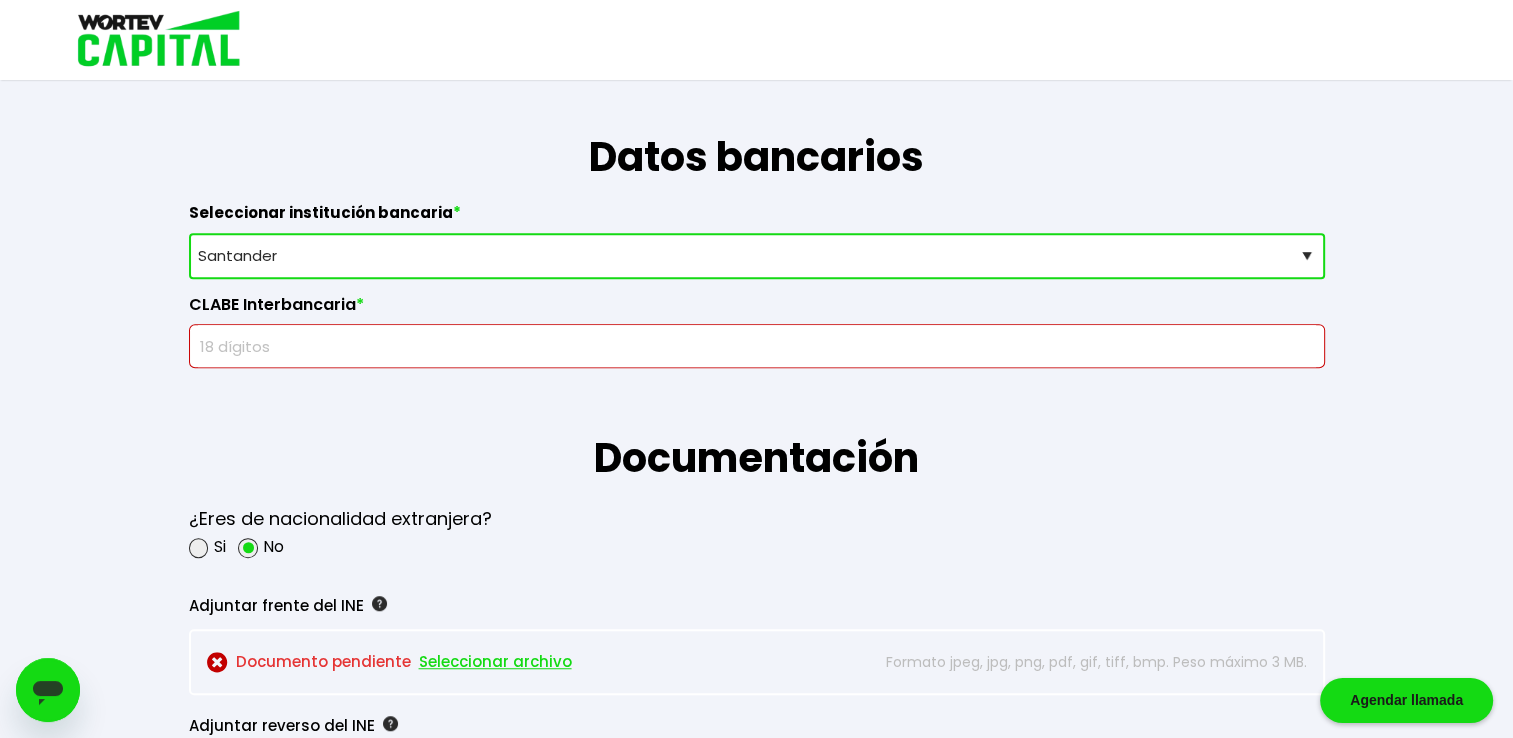 click at bounding box center [757, 346] 